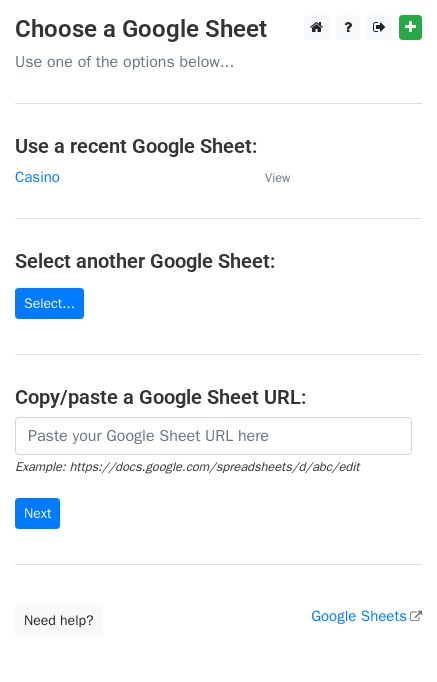 scroll, scrollTop: 0, scrollLeft: 0, axis: both 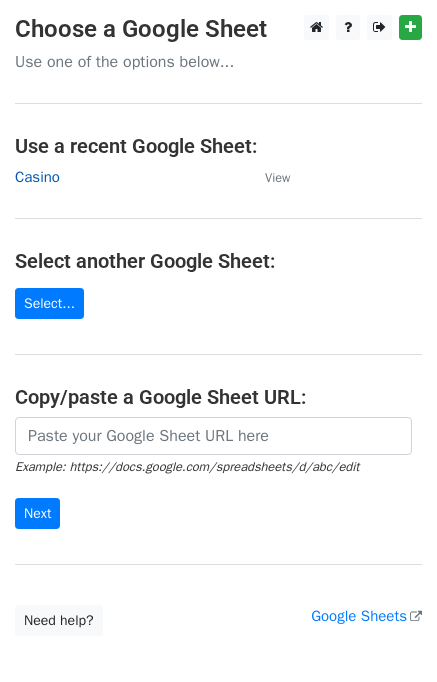 click on "Casino" at bounding box center (37, 177) 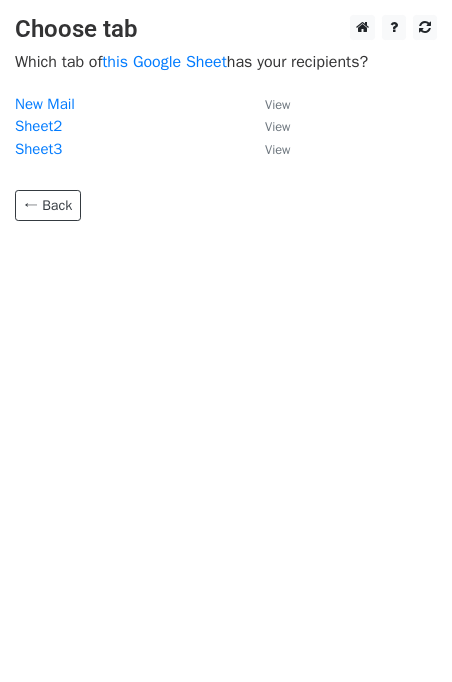 scroll, scrollTop: 0, scrollLeft: 0, axis: both 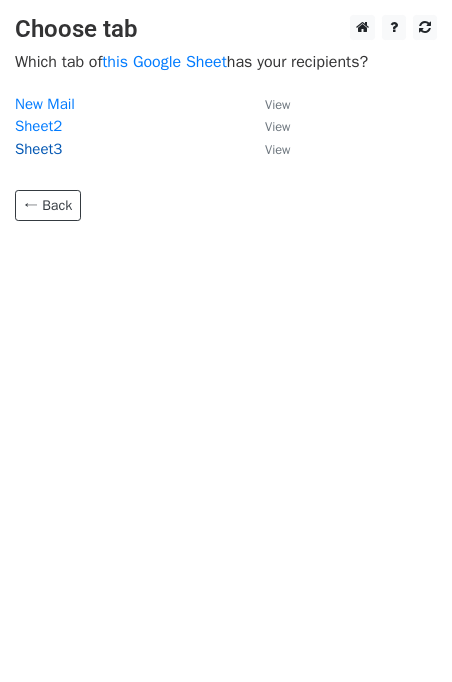 click on "Sheet3" at bounding box center (38, 149) 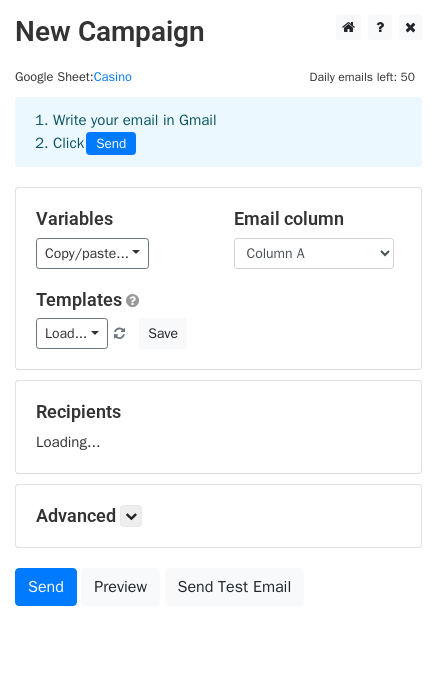 scroll, scrollTop: 0, scrollLeft: 0, axis: both 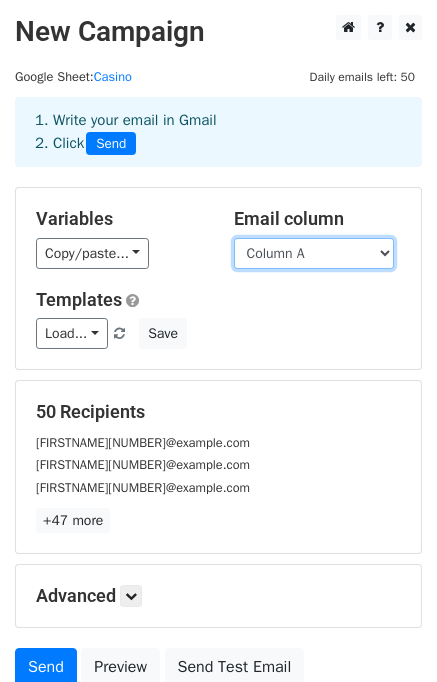 click on "Column A
Column B
Column C
Column D
Column E
Column F
Column G" at bounding box center (314, 253) 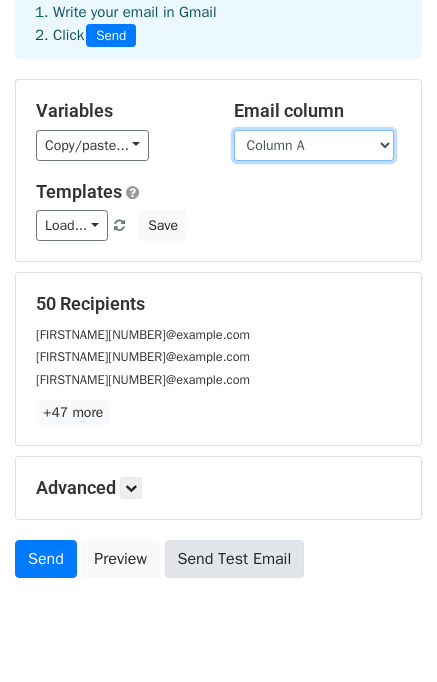 scroll, scrollTop: 172, scrollLeft: 0, axis: vertical 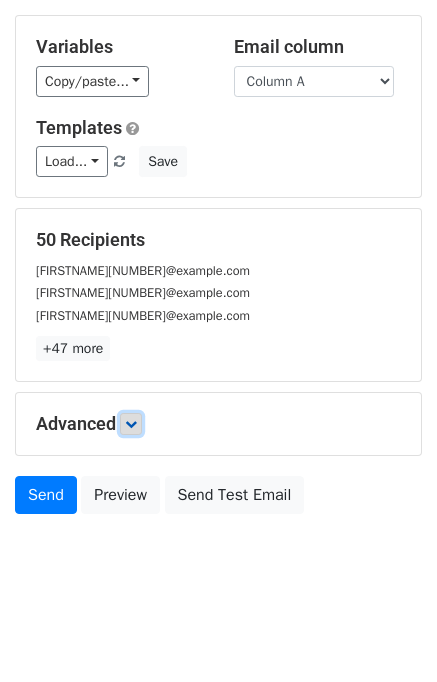 click at bounding box center (131, 424) 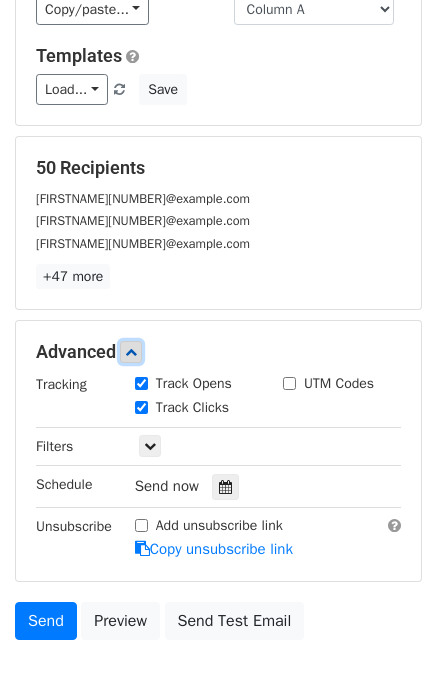 scroll, scrollTop: 344, scrollLeft: 0, axis: vertical 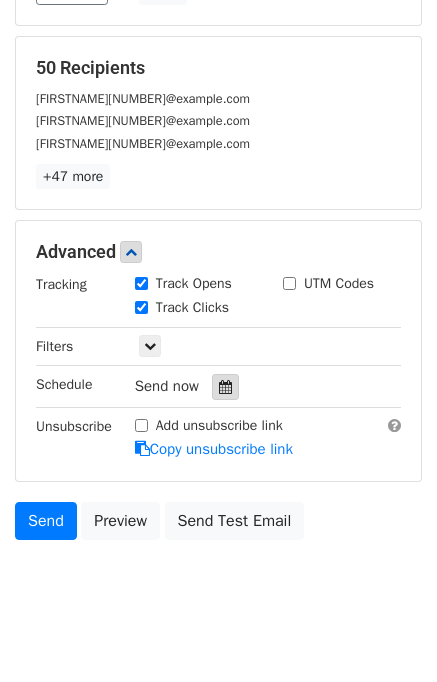 click at bounding box center (225, 387) 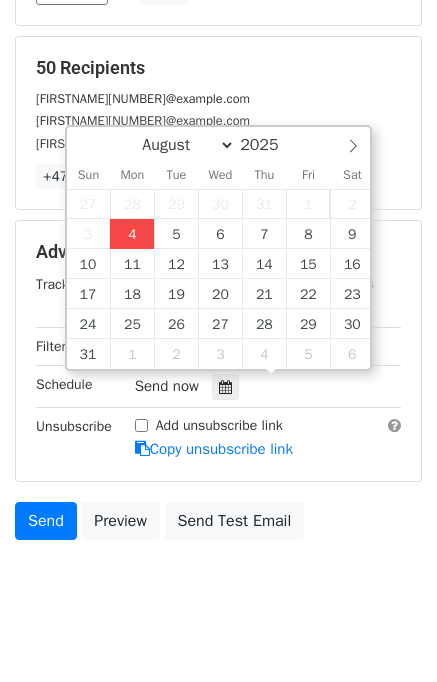 type on "2025-08-04 12:00" 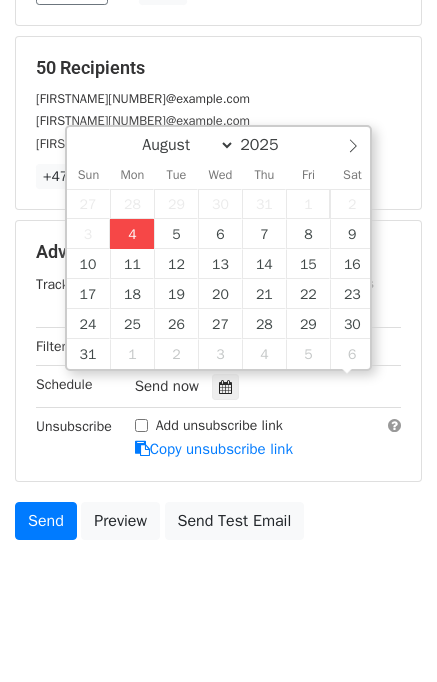 scroll, scrollTop: 0, scrollLeft: 0, axis: both 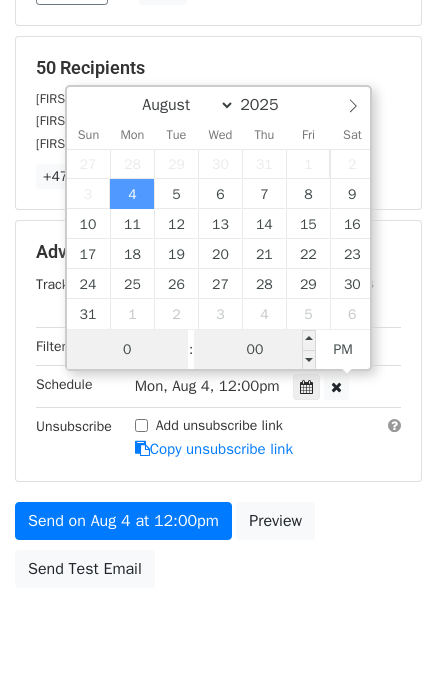 type on "01" 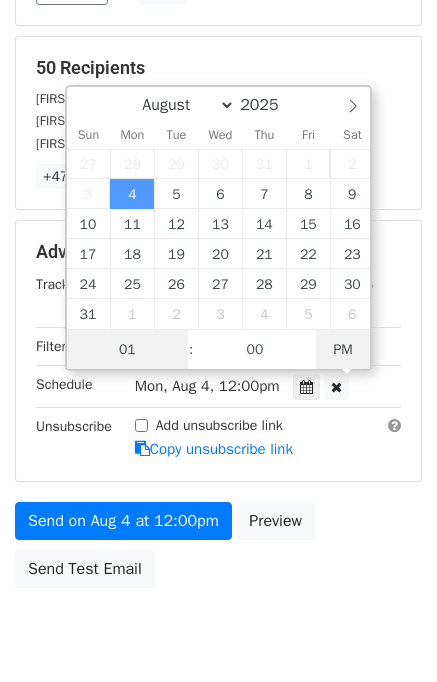 type on "2025-08-04 10:59" 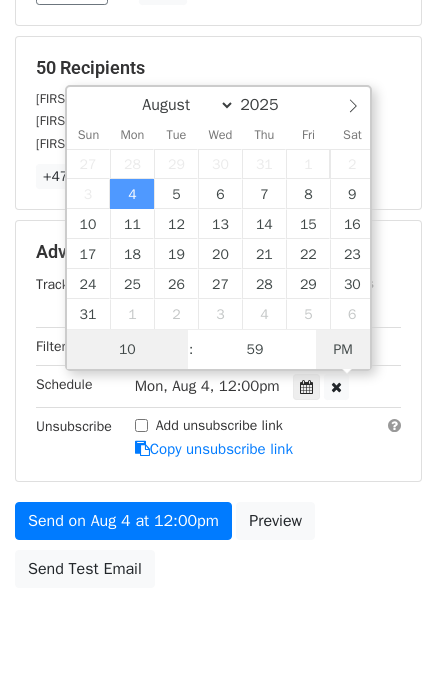 click on "PM" at bounding box center [343, 350] 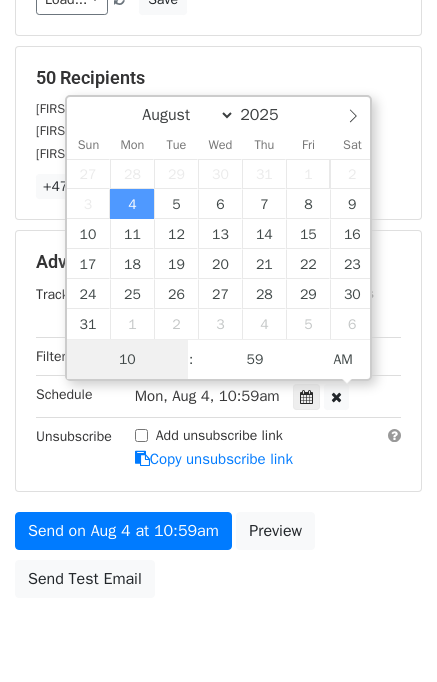 scroll, scrollTop: 344, scrollLeft: 0, axis: vertical 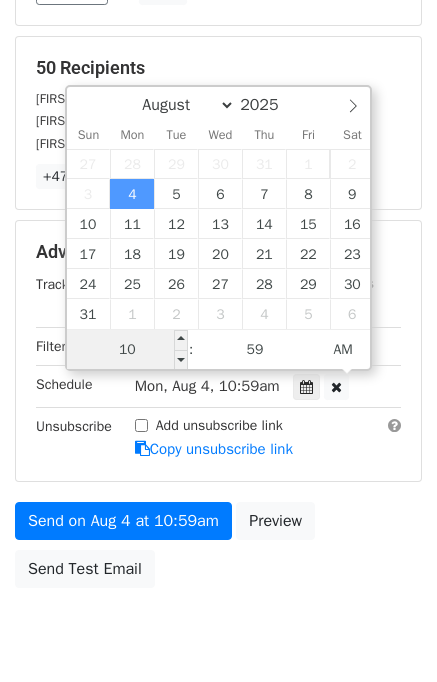 click on "10" at bounding box center [128, 350] 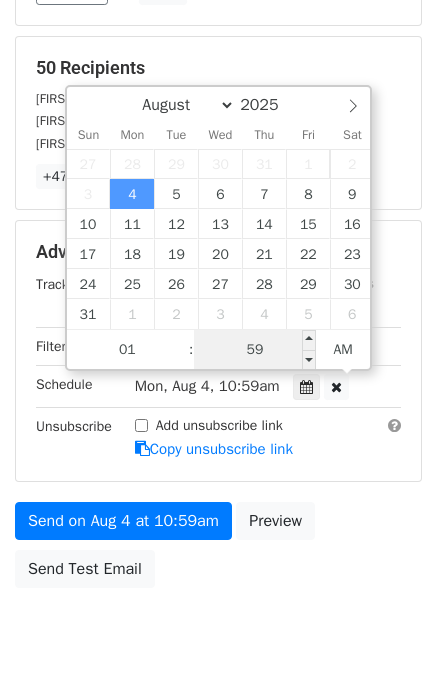 type on "10" 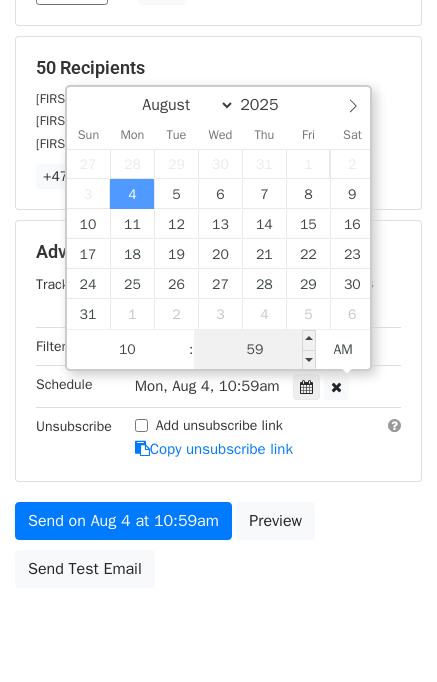 click on "59" at bounding box center (255, 350) 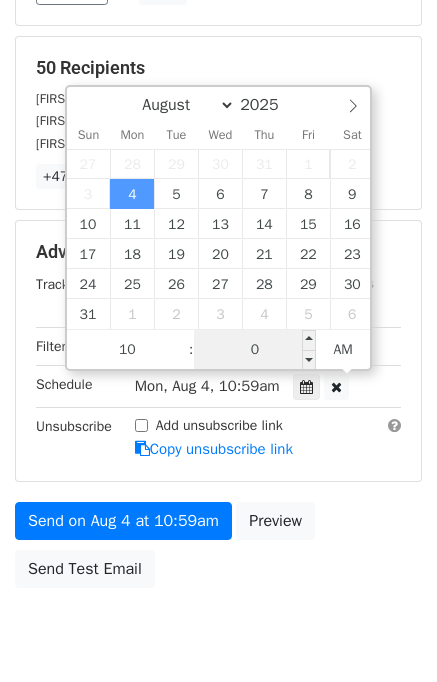 type on "00" 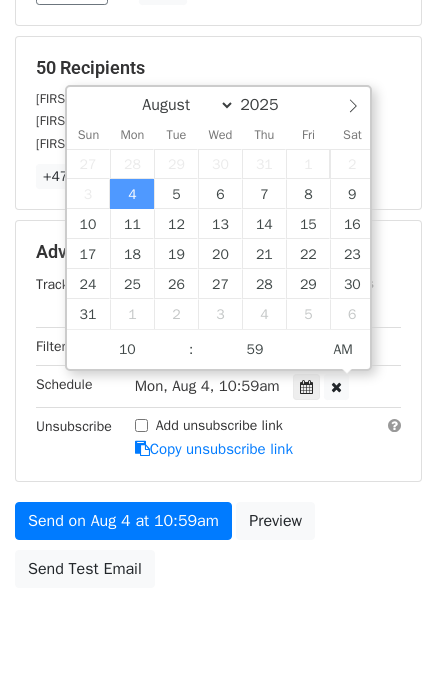 click on "Send on Aug 4 at 10:59am
Preview
Send Test Email" at bounding box center [218, 550] 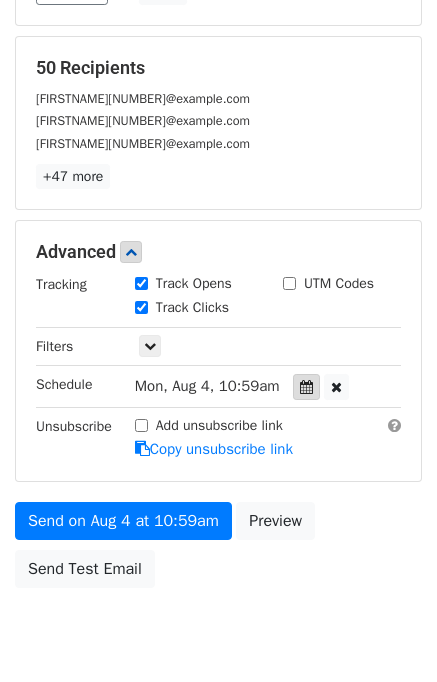 click at bounding box center (306, 387) 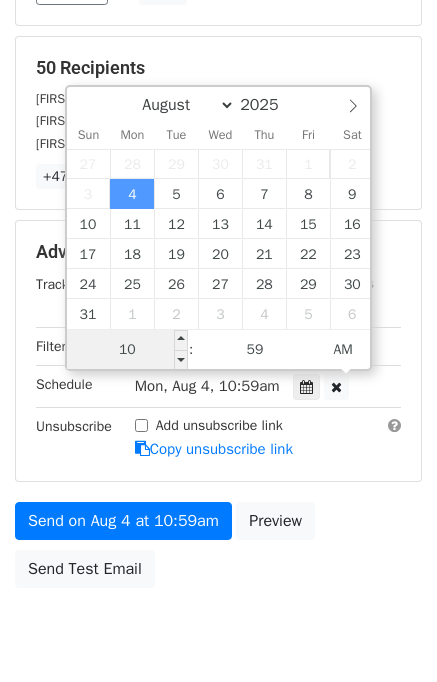 click on "10" at bounding box center [128, 350] 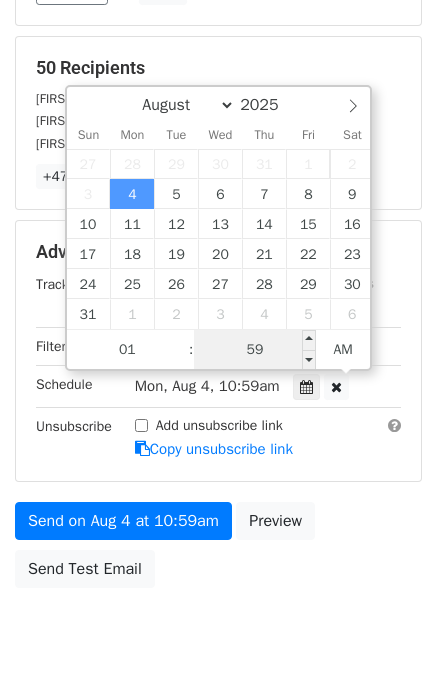 type on "10" 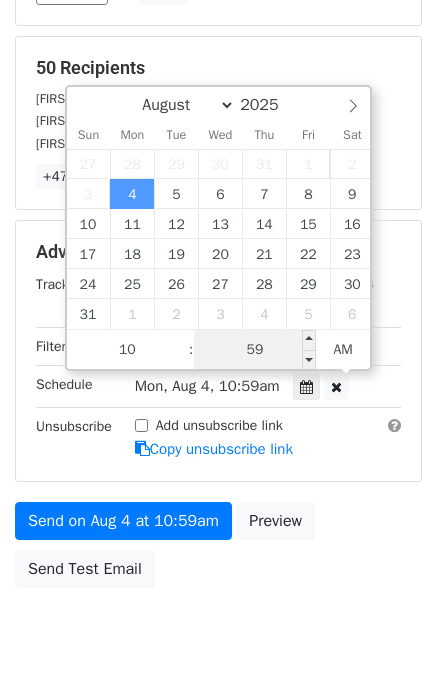 click on "59" at bounding box center (255, 350) 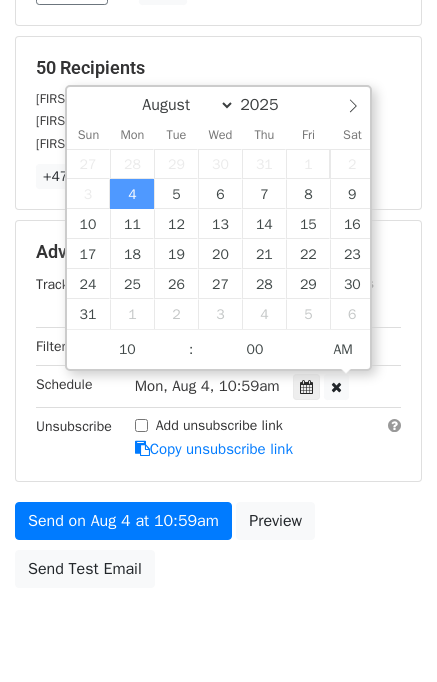 type on "59" 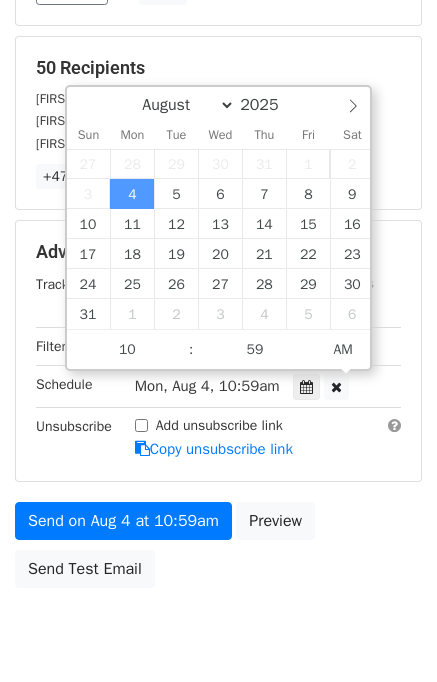 click on "Send on Aug 4 at 10:59am
Preview
Send Test Email" at bounding box center (218, 550) 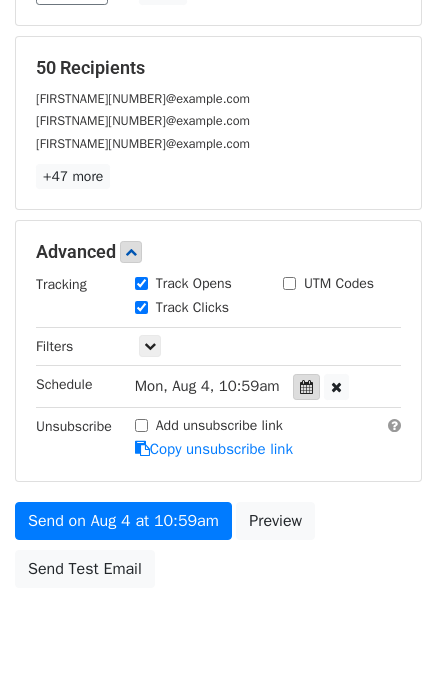 click at bounding box center (306, 387) 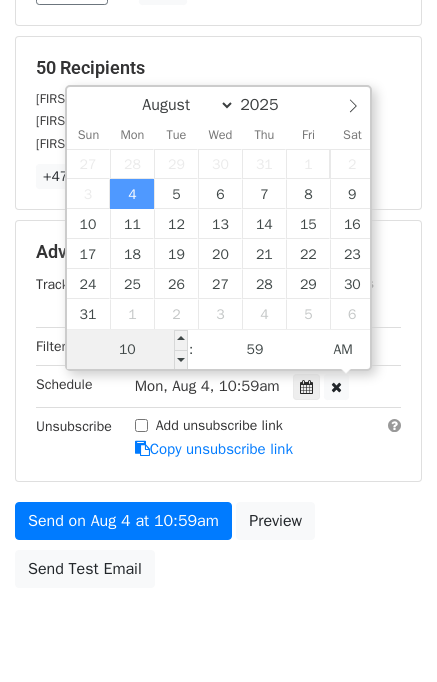 click on "10" at bounding box center [128, 350] 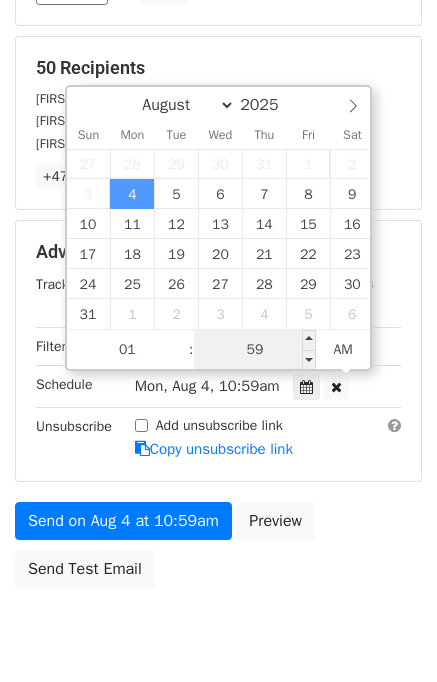 type on "10" 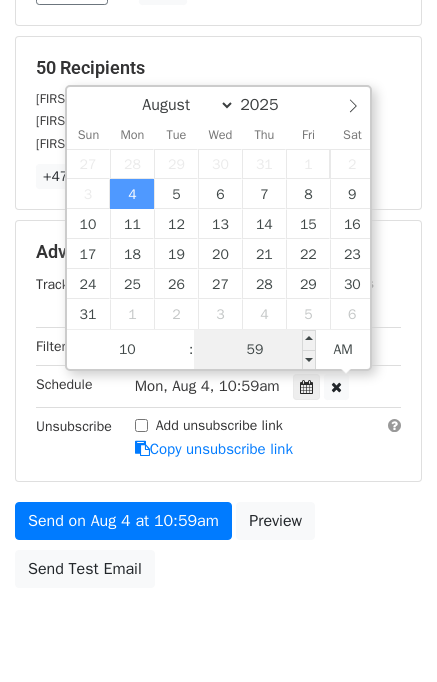click on "59" at bounding box center [255, 350] 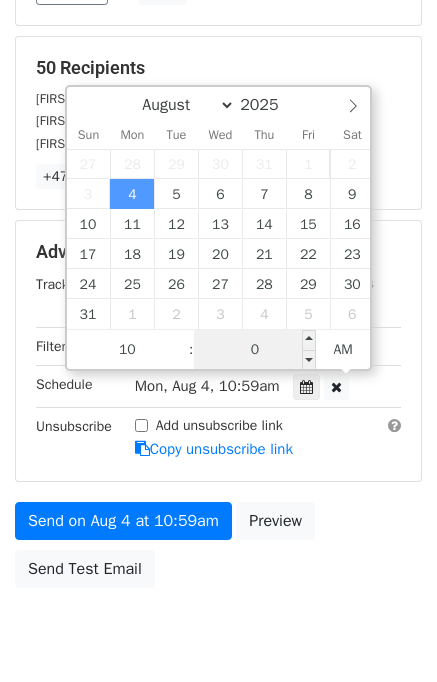 type on "00" 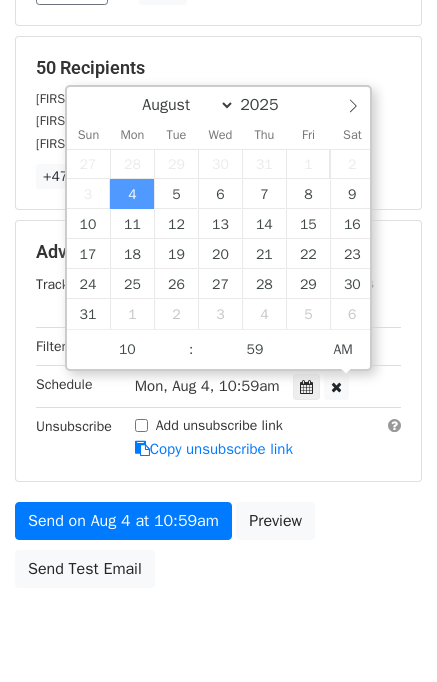 click on "Send on Aug 4 at 10:59am
Preview
Send Test Email" at bounding box center (218, 550) 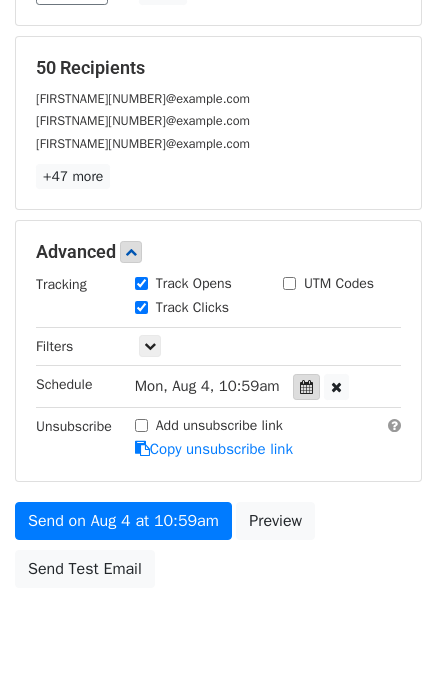 click at bounding box center (306, 387) 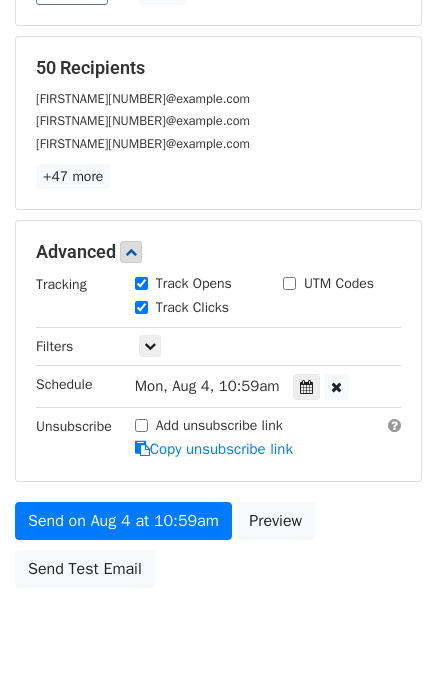 click on "Send on Aug 4 at 10:59am
Preview
Send Test Email" at bounding box center (218, 550) 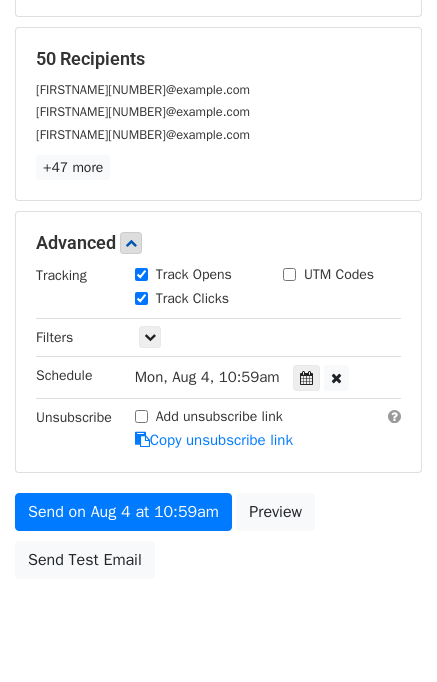 scroll, scrollTop: 414, scrollLeft: 0, axis: vertical 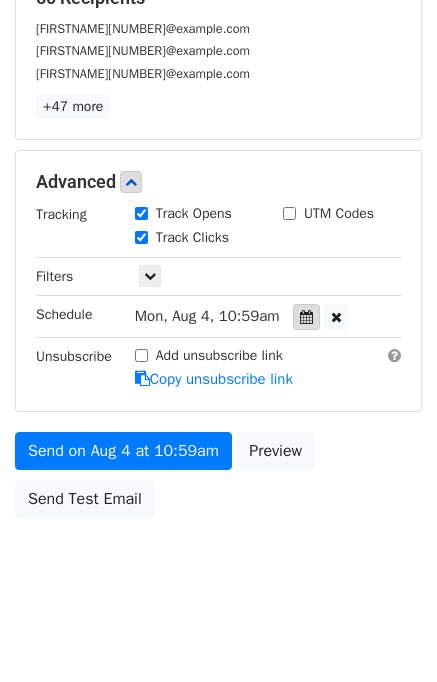 click at bounding box center [306, 317] 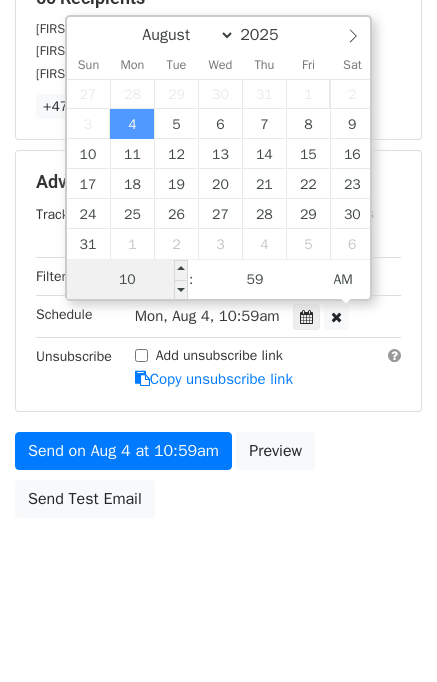 click on "10" at bounding box center [128, 280] 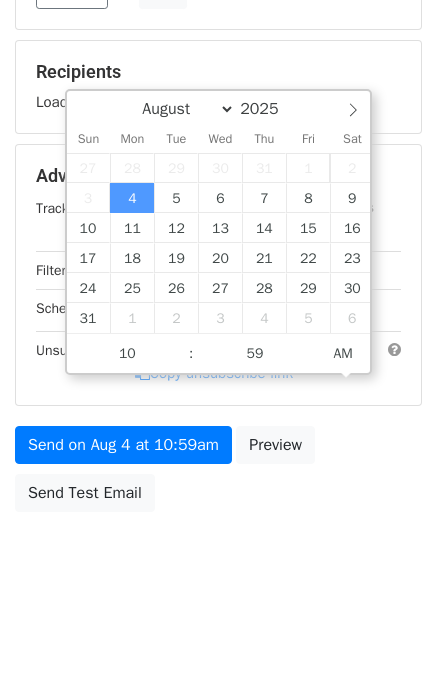 scroll, scrollTop: 334, scrollLeft: 0, axis: vertical 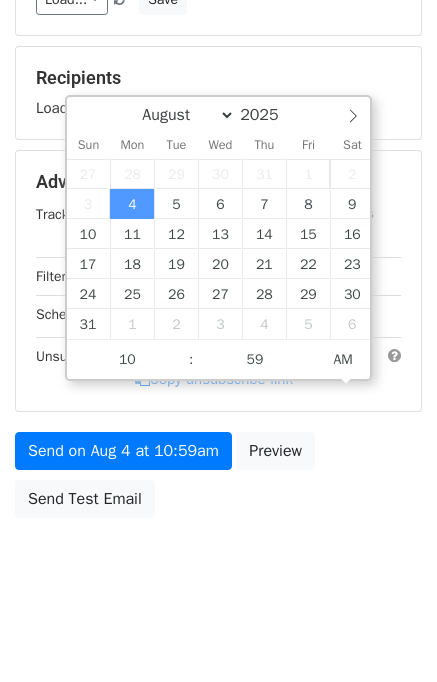 click on "August September October November December 2025" at bounding box center [218, 114] 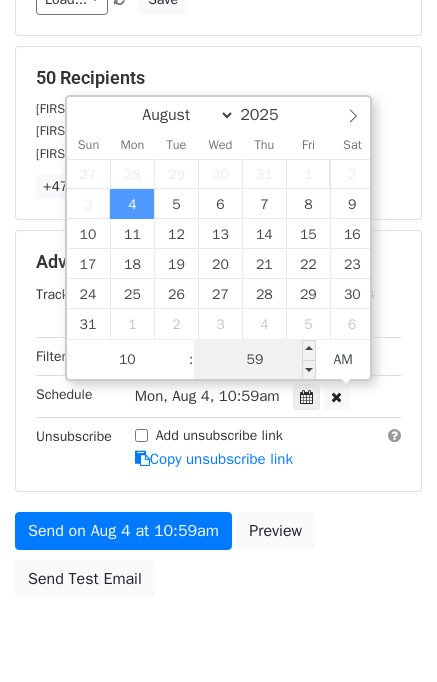 click on "59" at bounding box center (255, 360) 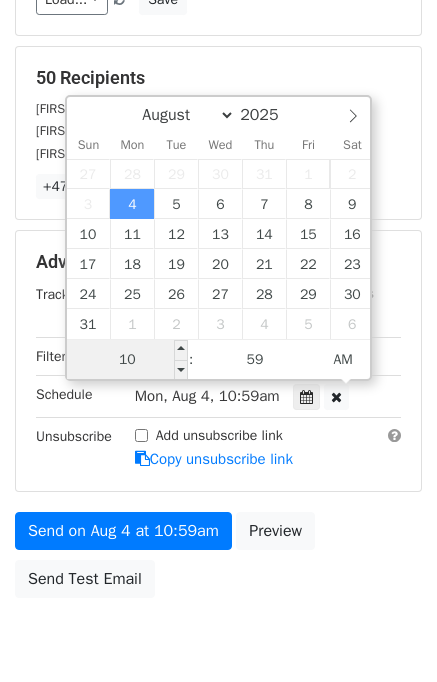 click on "10" at bounding box center [128, 360] 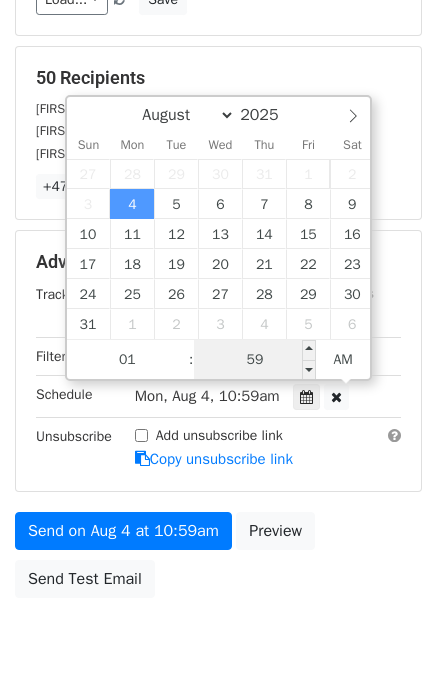 type on "10" 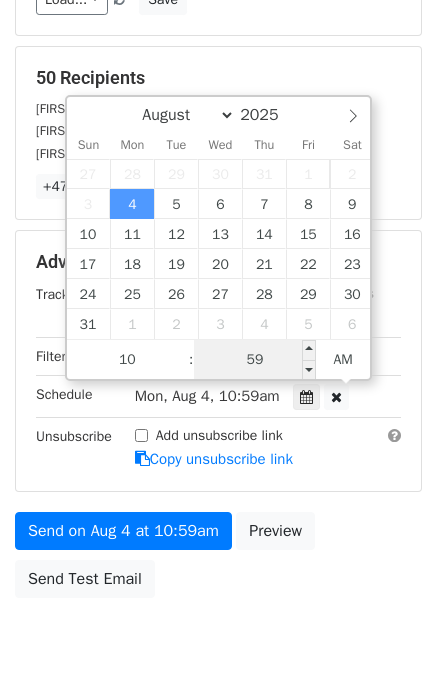 click on "59" at bounding box center (255, 360) 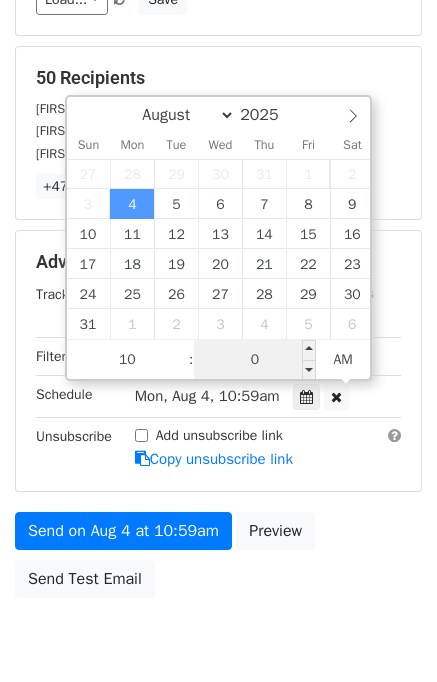 type on "00" 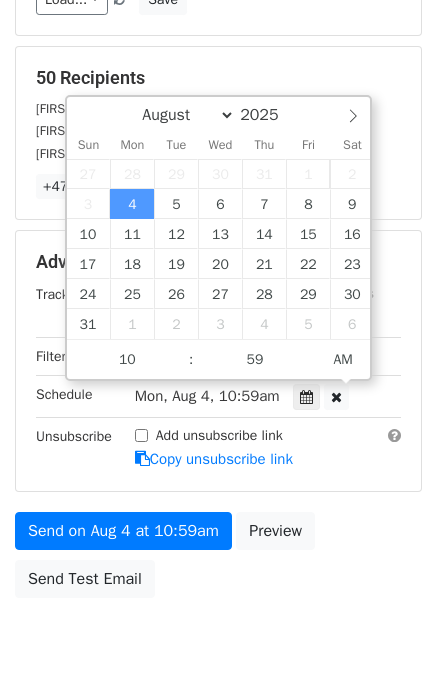 click on "Send on Aug 4 at 10:59am
Preview
Send Test Email" at bounding box center (218, 560) 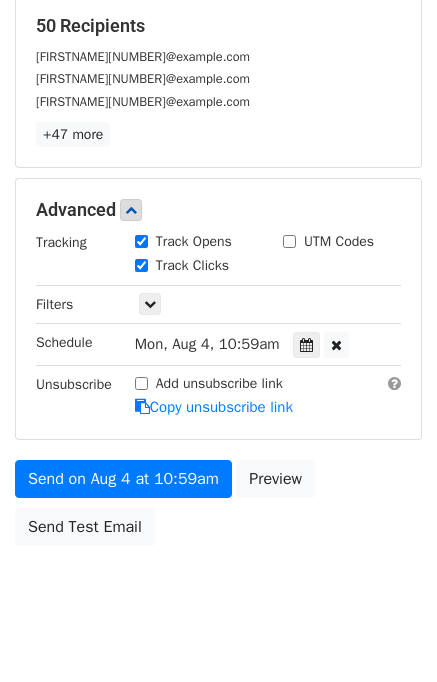 scroll, scrollTop: 400, scrollLeft: 0, axis: vertical 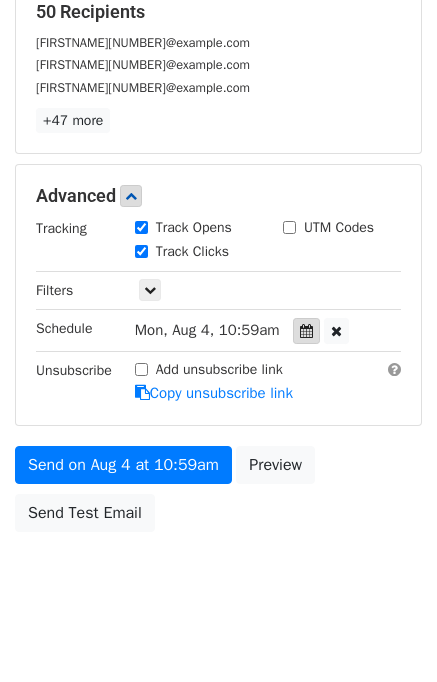 click at bounding box center [306, 331] 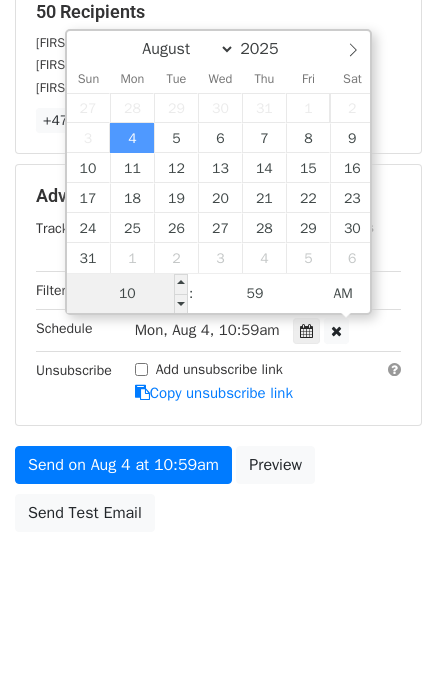 click on "10" at bounding box center [128, 294] 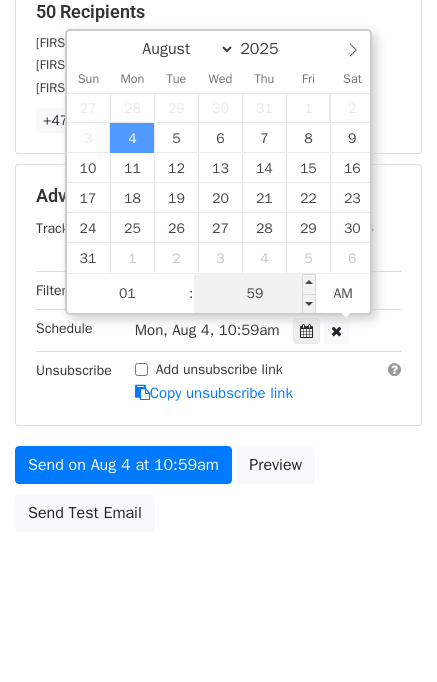 type on "10" 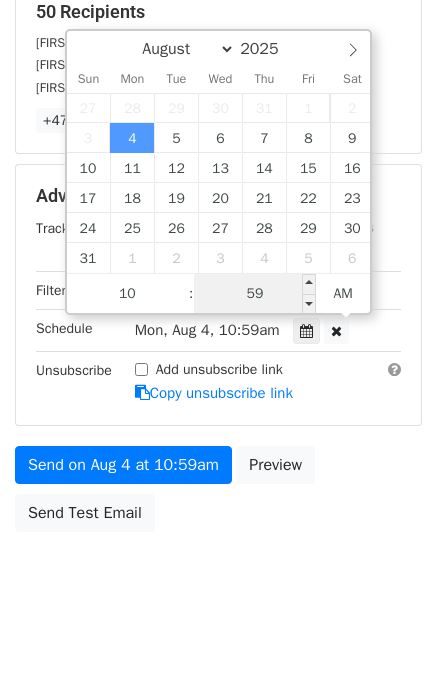click on "59" at bounding box center (255, 294) 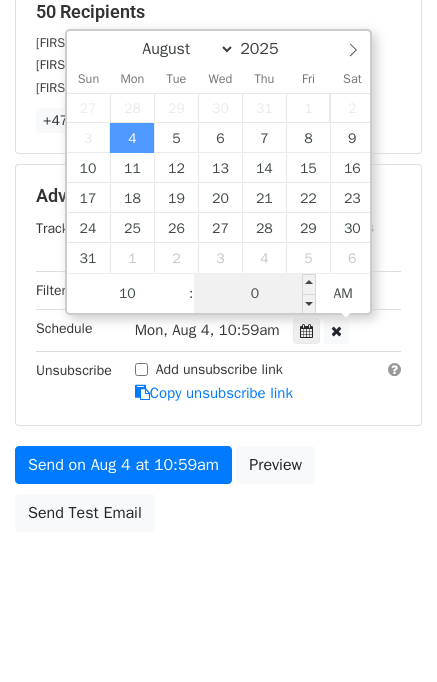 type on "00" 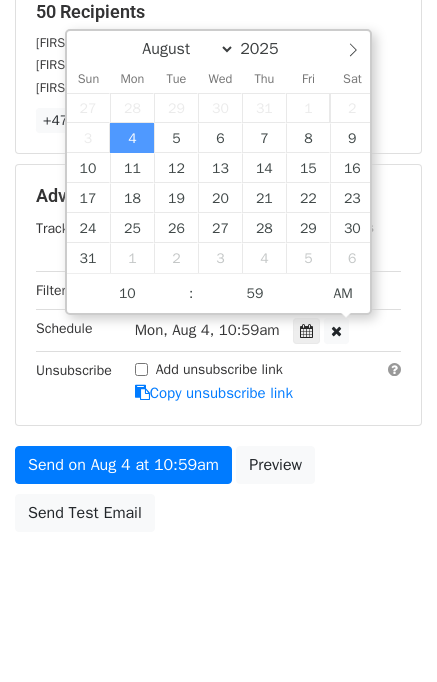 click on "Send on Aug 4 at 10:59am
Preview
Send Test Email" at bounding box center [218, 494] 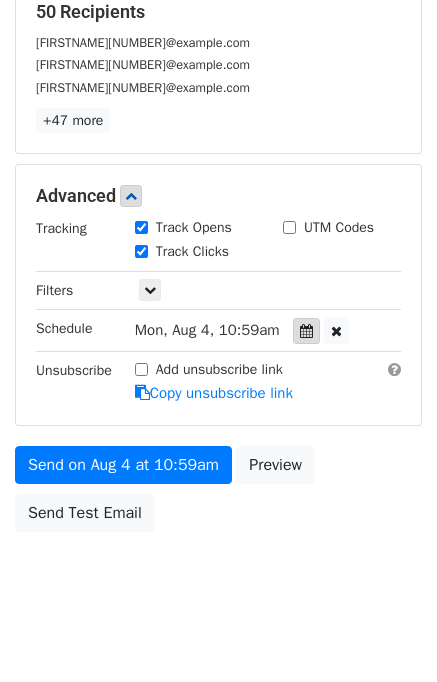 click at bounding box center [306, 331] 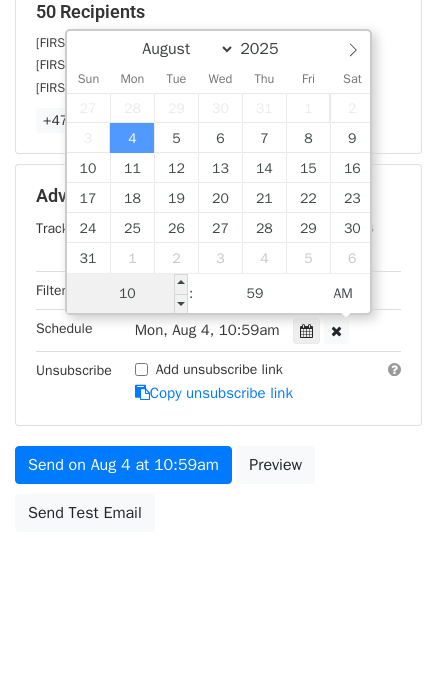 click on "10" at bounding box center [128, 294] 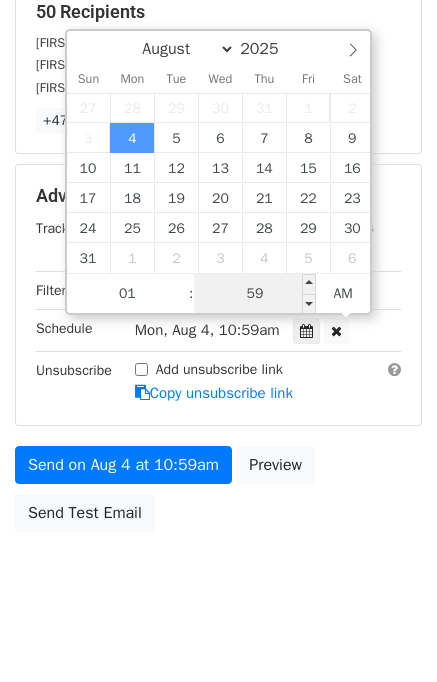 type on "10" 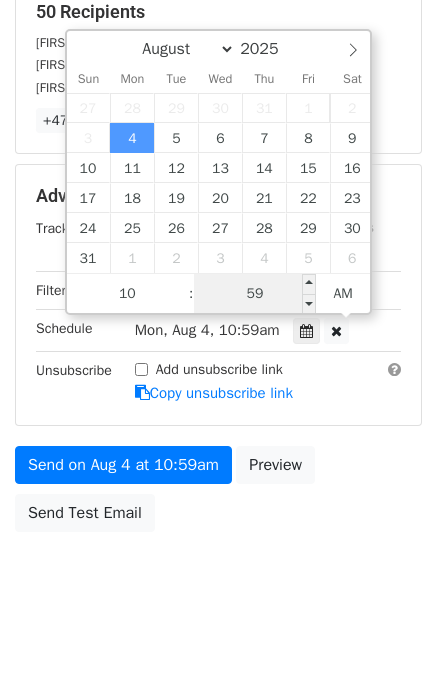 click on "59" at bounding box center (255, 294) 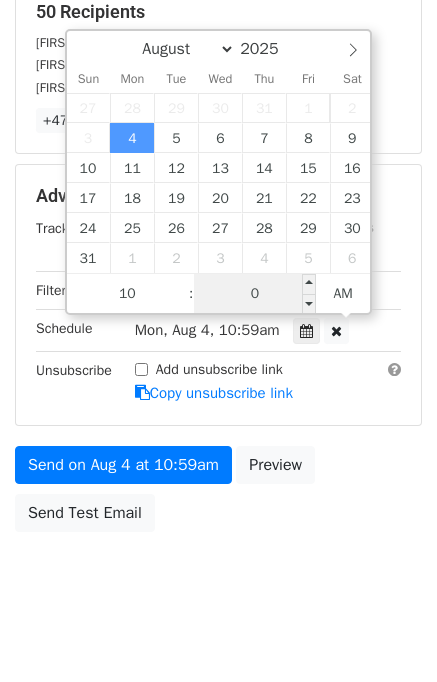 type on "00" 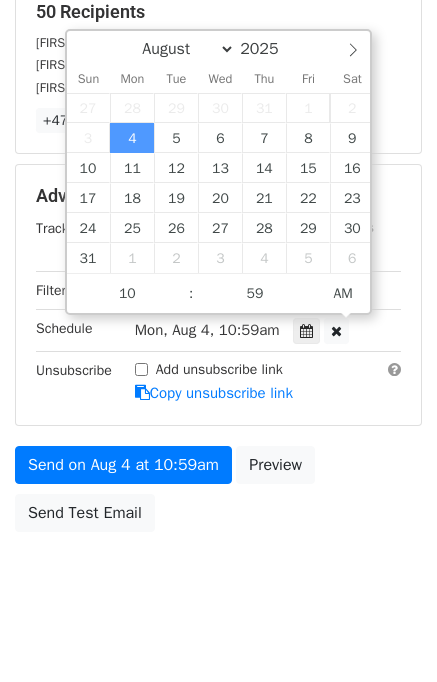 click on "New Campaign
Daily emails left: 50
Google Sheet:
Casino
1. Write your email in Gmail
2. Click
Send
Variables
Copy/paste...
{{Column A}}
{{Column B}}
{{Column C}}
{{Column D}}
{{Column E}}
{{Column F}}
{{Column G}}
Email column
Column A
Column B
Column C
Column D
Column E
Column F
Column G
Templates
Load...
No templates saved
Save
50 Recipients
Mizuhoaraki2@gmail.com
Franchise4who@gmail.com
Kbritt163@gmail.com
+47 more
50 Recipients
×
Mizuhoaraki2@gmail.com
Franchise4who@gmail.com
Kbritt163@gmail.com
Moneyyjayy93@gmail.com
tgjj2024@gmail.com
Daviddelacerda@gmail.com
Milesdad2121@gmail.com
Bordelon41169@gmail.com
6942pleasenthanks@gmail.com
jesicca12@gmail.com
srrrena@gmail" at bounding box center [218, 118] 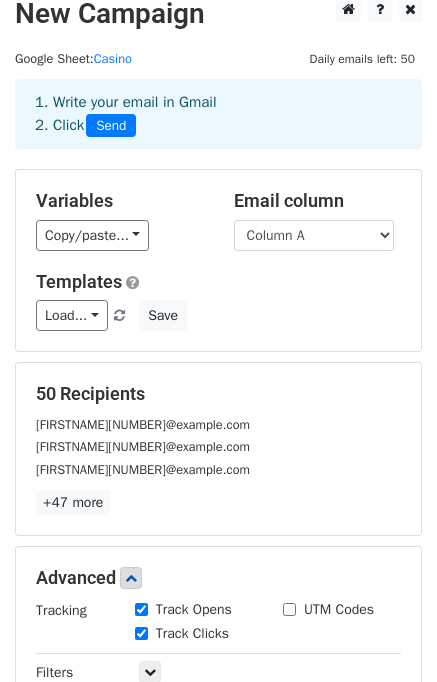 scroll, scrollTop: 0, scrollLeft: 0, axis: both 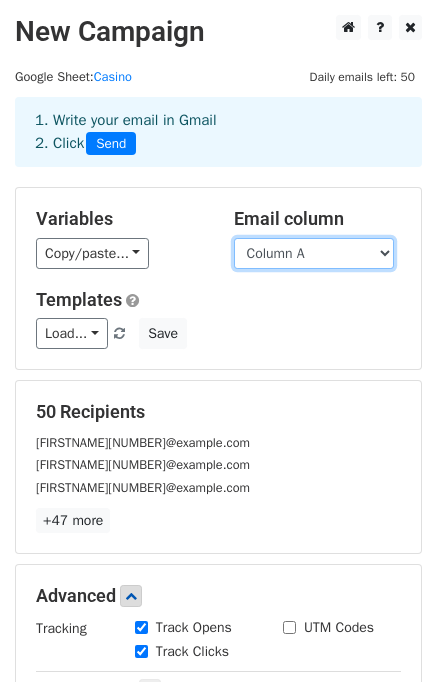 click on "Column A
Column B
Column C
Column D
Column E
Column F
Column G" at bounding box center [314, 253] 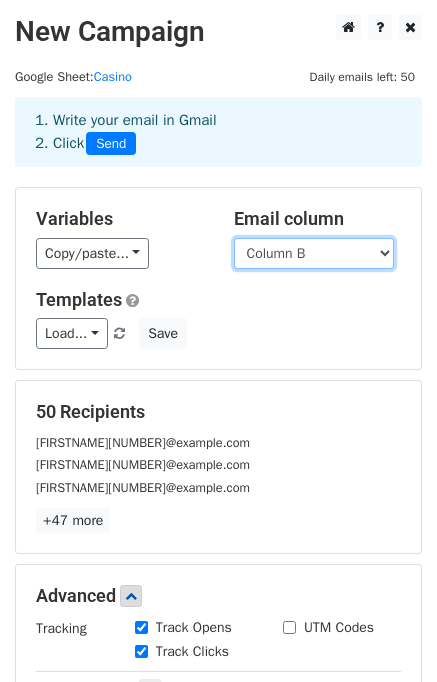 click on "Column A
Column B
Column C
Column D
Column E
Column F
Column G" at bounding box center [314, 253] 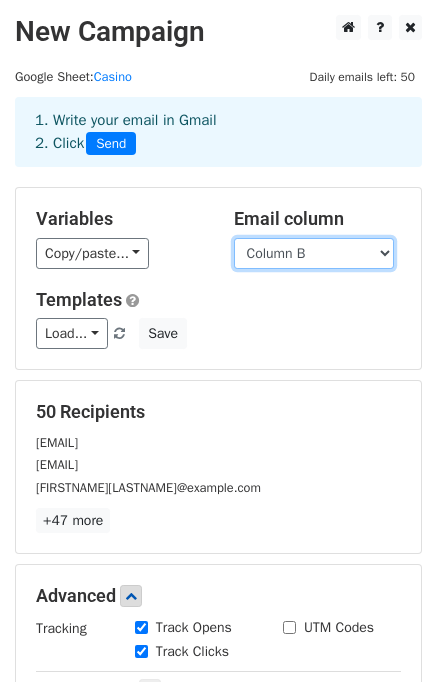 scroll, scrollTop: 414, scrollLeft: 0, axis: vertical 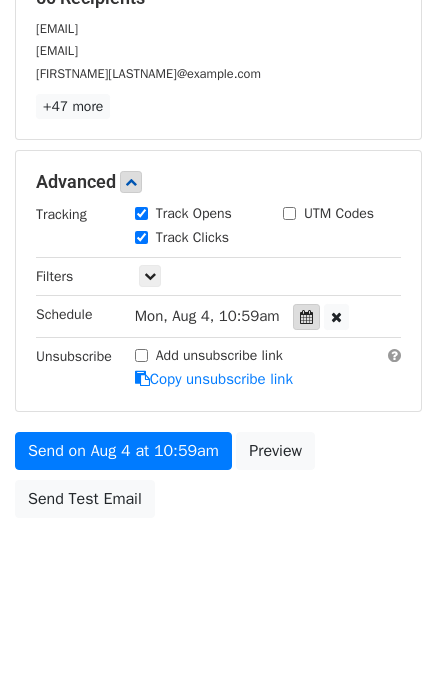 click at bounding box center [306, 317] 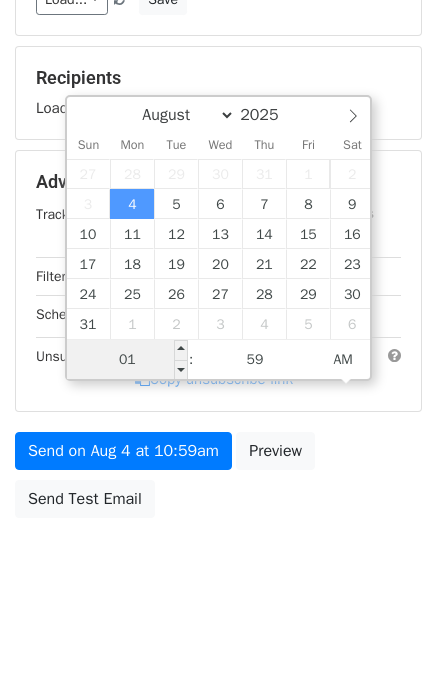 scroll, scrollTop: 414, scrollLeft: 0, axis: vertical 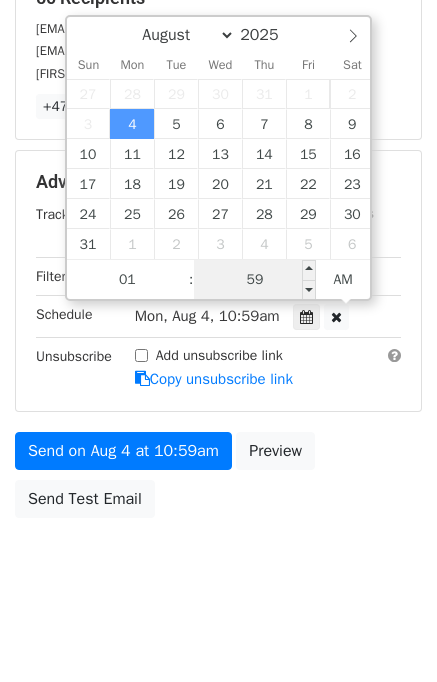 type on "10" 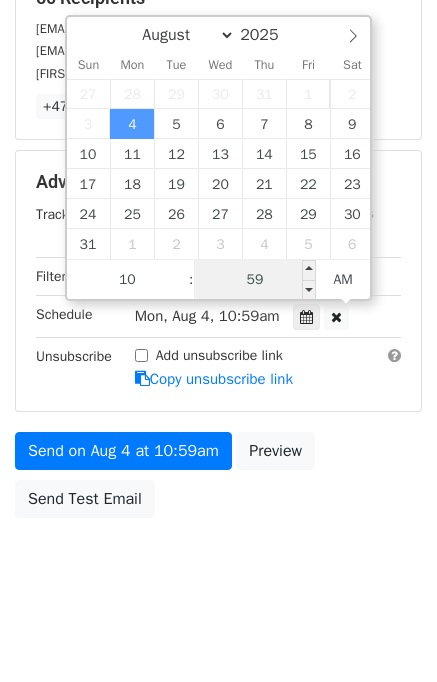 click on "59" at bounding box center (255, 280) 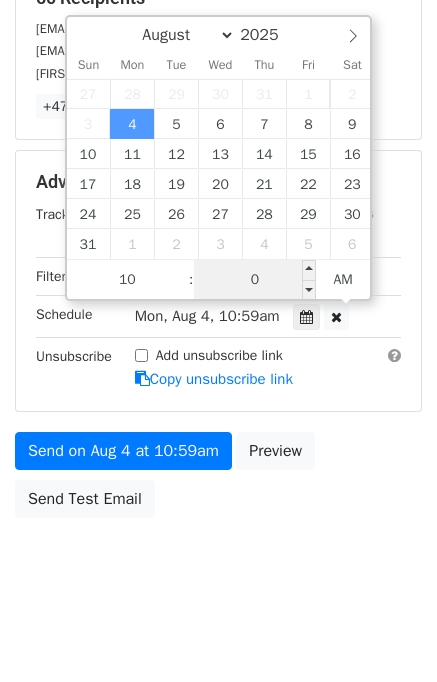 type on "00" 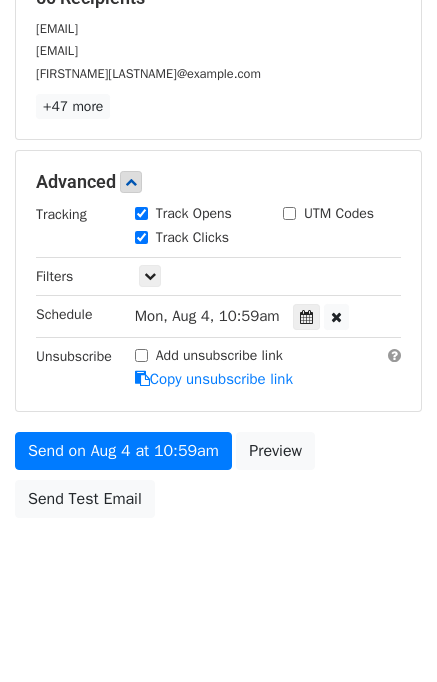 click on "New Campaign
Daily emails left: 50
Google Sheet:
Casino
1. Write your email in Gmail
2. Click
Send
Variables
Copy/paste...
{{Column A}}
{{Column B}}
{{Column C}}
{{Column D}}
{{Column E}}
{{Column F}}
{{Column G}}
Email column
Column A
Column B
Column C
Column D
Column E
Column F
Column G
Templates
Load...
No templates saved
Save
50 Recipients
meagandene1313@gmail.com
theycantseeme6868@gmail.com
mandyebuitron@gmail.com
+47 more
50 Recipients
×
meagandene1313@gmail.com
theycantseeme6868@gmail.com
mandyebuitron@gmail.com
Tiffluman@gmail.com
Sspmr13@gmail.com
peggy.adams.su@gmail.com
Cidnee.baby@gmail.com
Porraskatchyy@gmail.com
Ghj h@gmail.com
donalson7498@gmail.com" at bounding box center [218, 104] 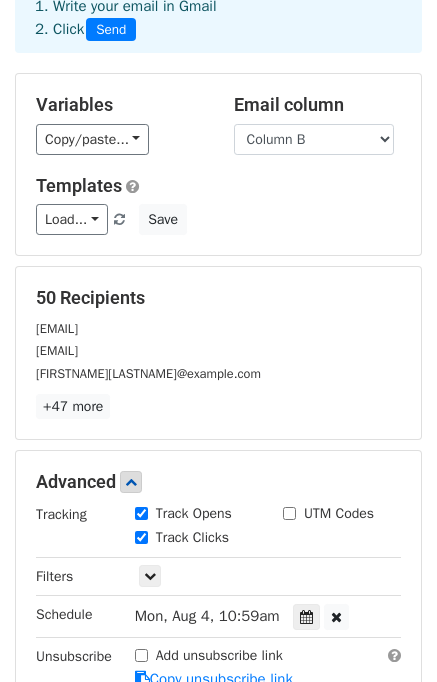 scroll, scrollTop: 314, scrollLeft: 0, axis: vertical 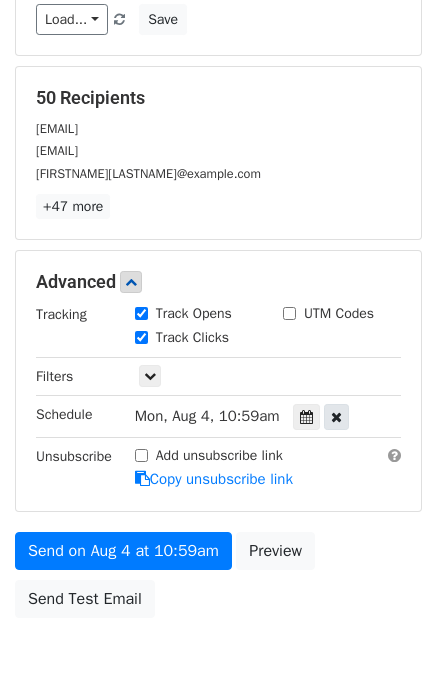 click at bounding box center [336, 417] 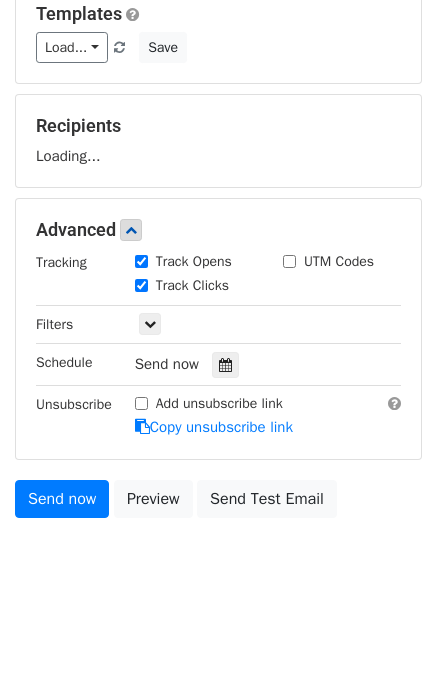 scroll, scrollTop: 314, scrollLeft: 0, axis: vertical 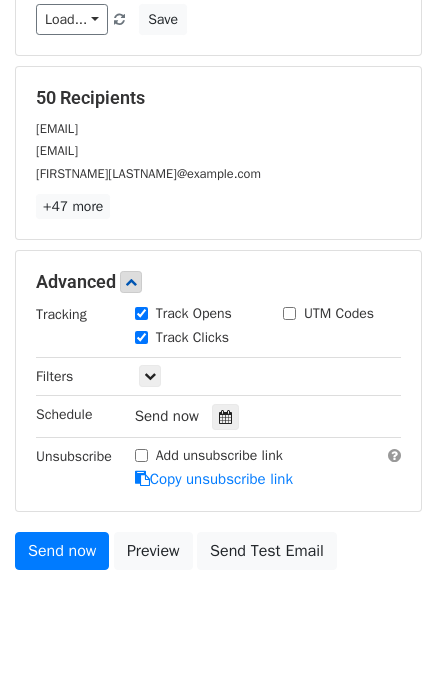 click on "Tracking
Track Opens
UTM Codes
Track Clicks
Filters
Only include spreadsheet rows that match the following filters:
Schedule
Send now
Unsubscribe
Add unsubscribe link
Copy unsubscribe link" at bounding box center [218, 397] 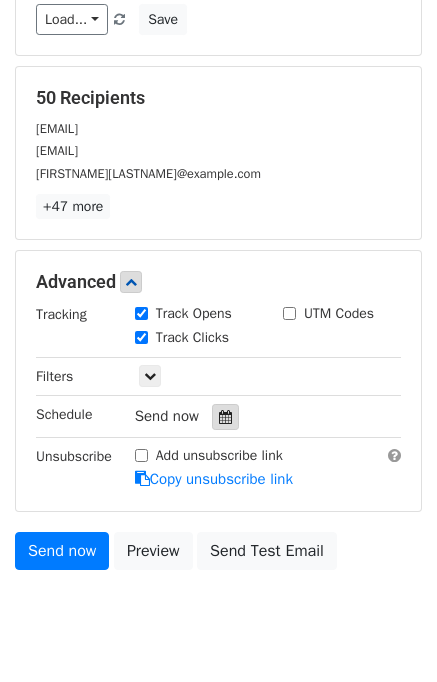 click at bounding box center [225, 417] 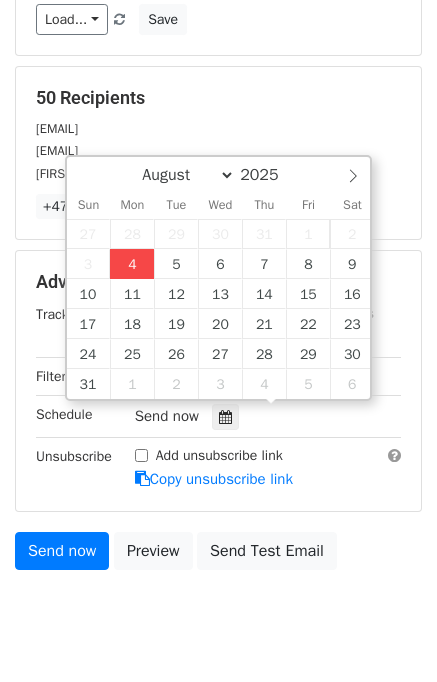 type on "2025-08-04 10:59" 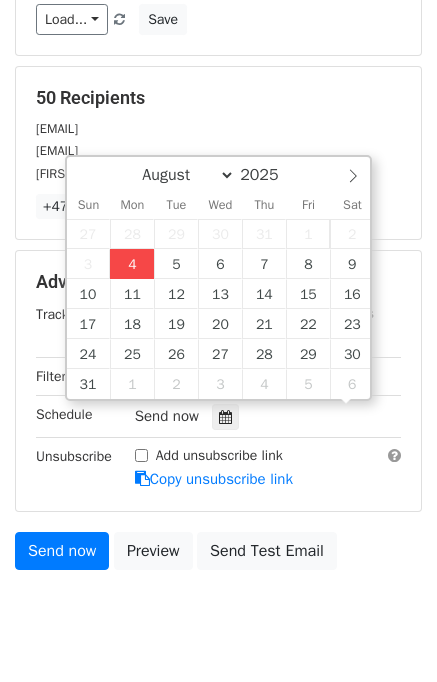 scroll, scrollTop: 0, scrollLeft: 0, axis: both 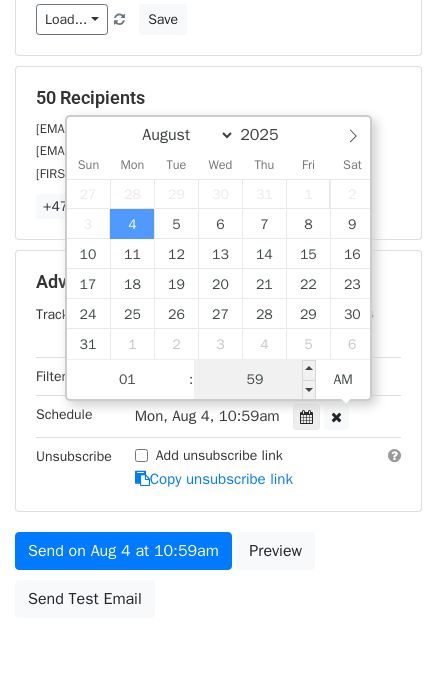type on "10" 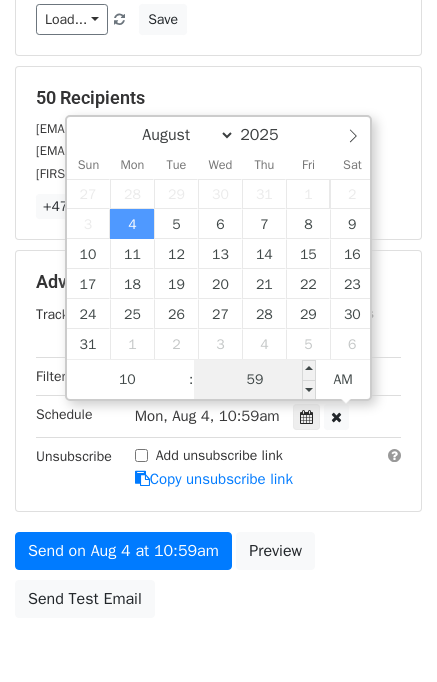 click on "59" at bounding box center [255, 380] 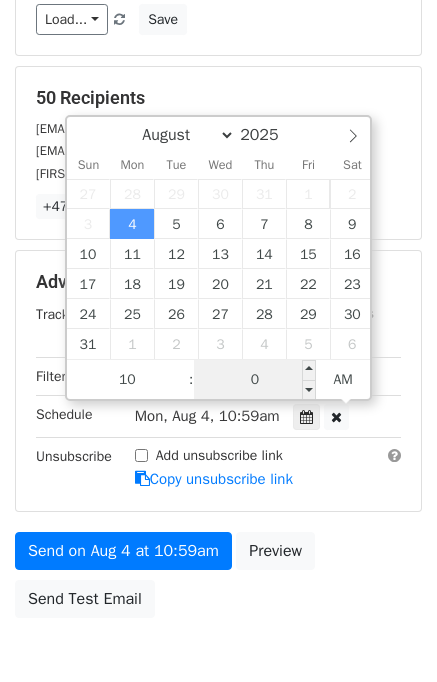 type on "00" 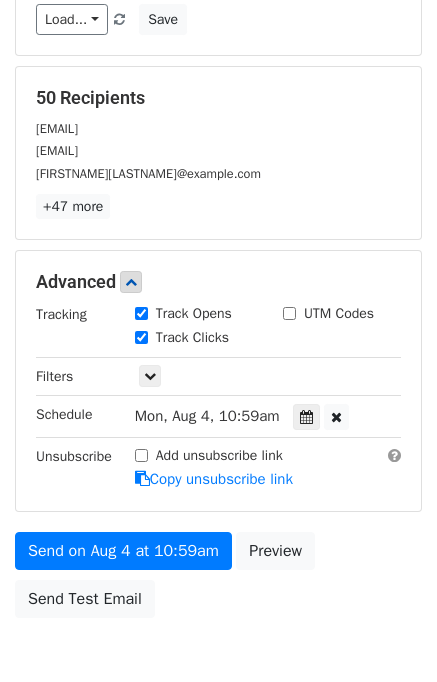 click on "Send on Aug 4 at 10:59am
Preview
Send Test Email" at bounding box center (218, 580) 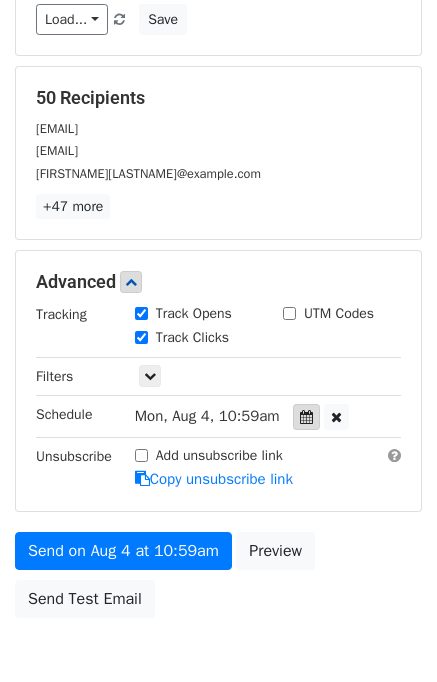 click at bounding box center (306, 417) 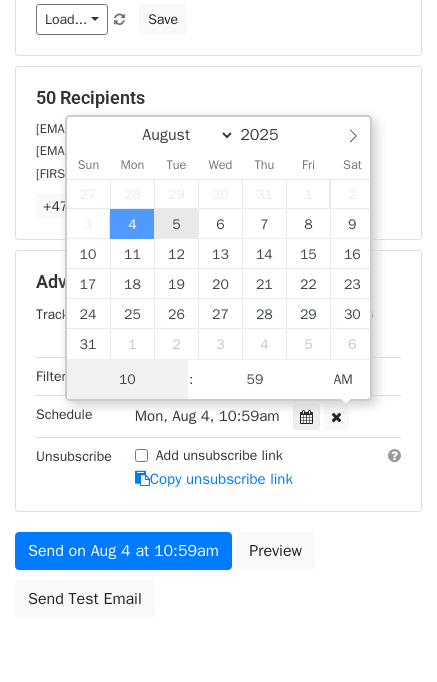 type on "2025-08-05 10:59" 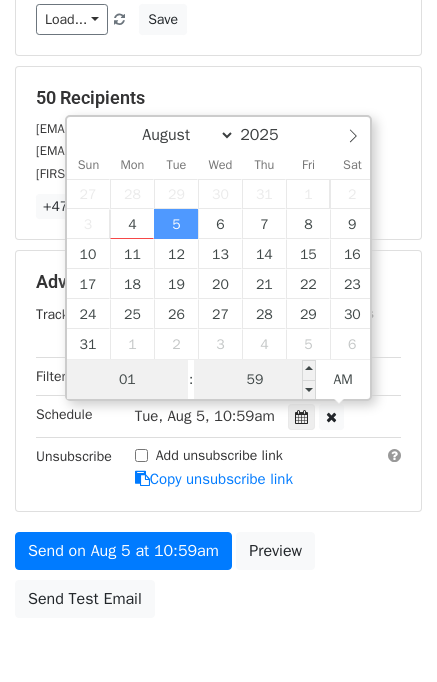 type on "01" 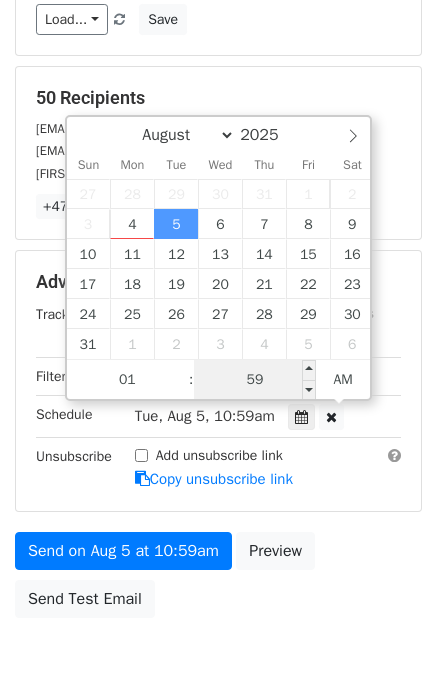 type on "2025-08-05 01:59" 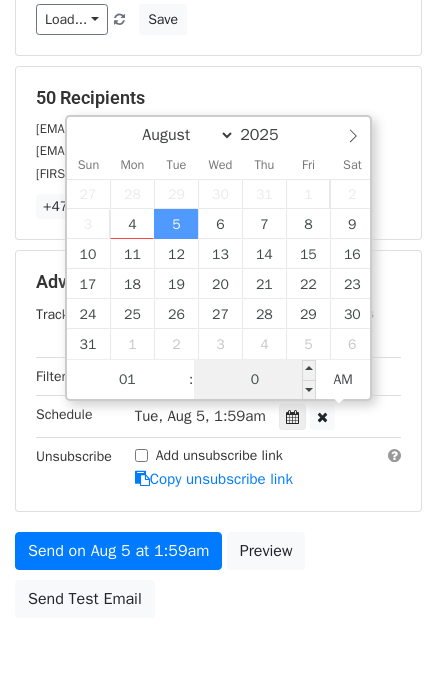 type on "00" 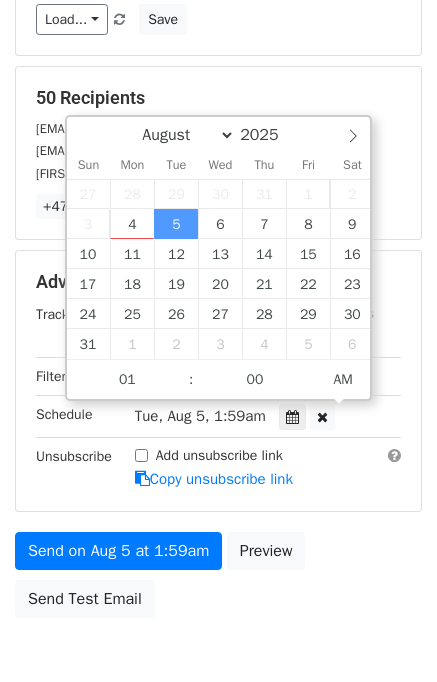 type on "2025-08-05 01:00" 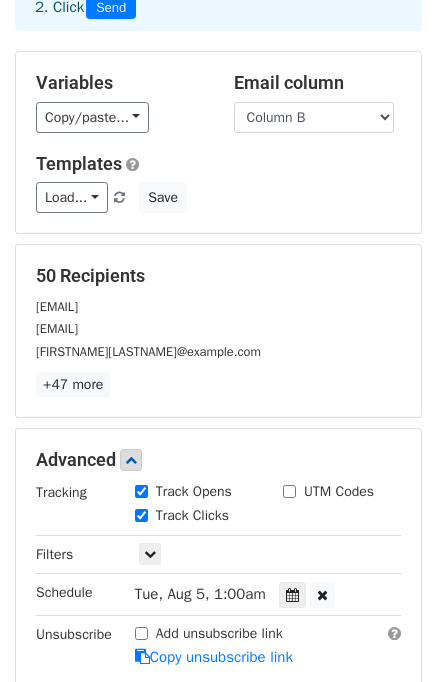 scroll, scrollTop: 0, scrollLeft: 0, axis: both 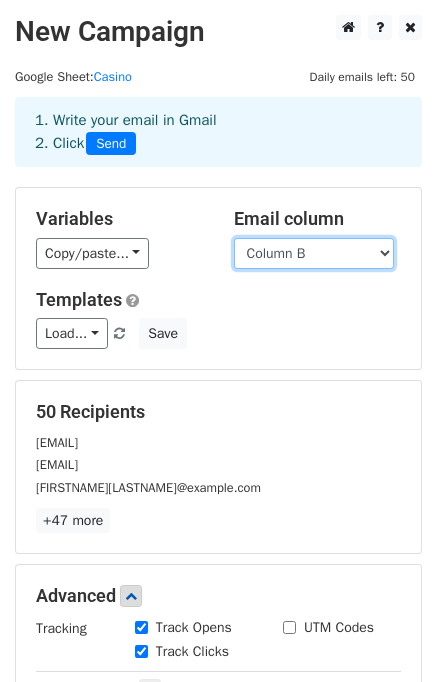 click on "Column A
Column B
Column C
Column D
Column E
Column F
Column G" at bounding box center (314, 253) 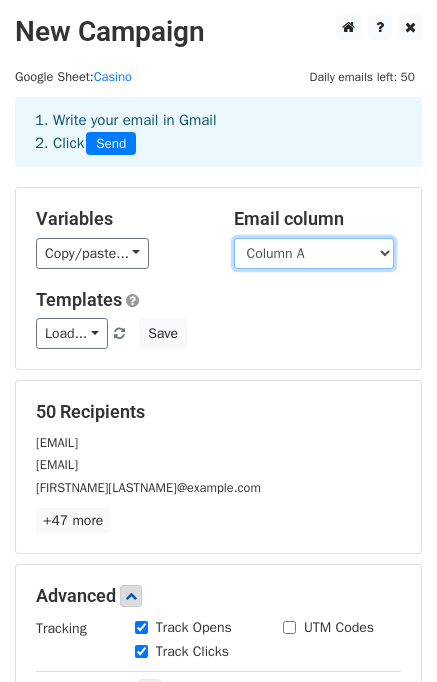 click on "Column A
Column B
Column C
Column D
Column E
Column F
Column G" at bounding box center [314, 253] 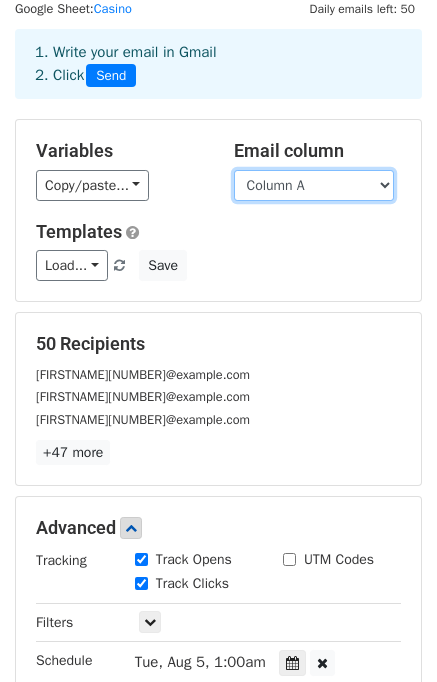 scroll, scrollTop: 0, scrollLeft: 0, axis: both 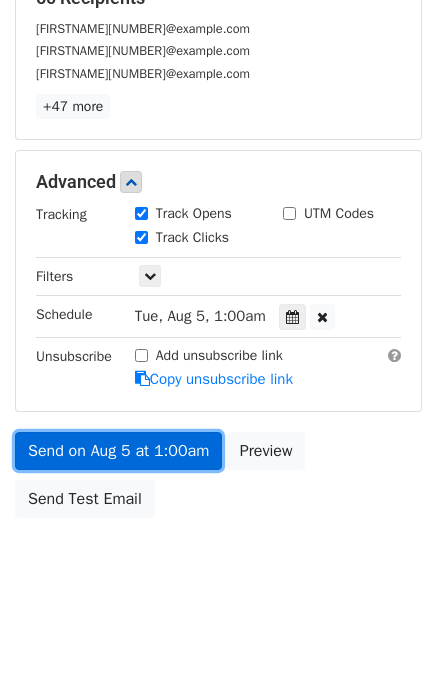 click on "Send on Aug 5 at 1:00am" at bounding box center (118, 451) 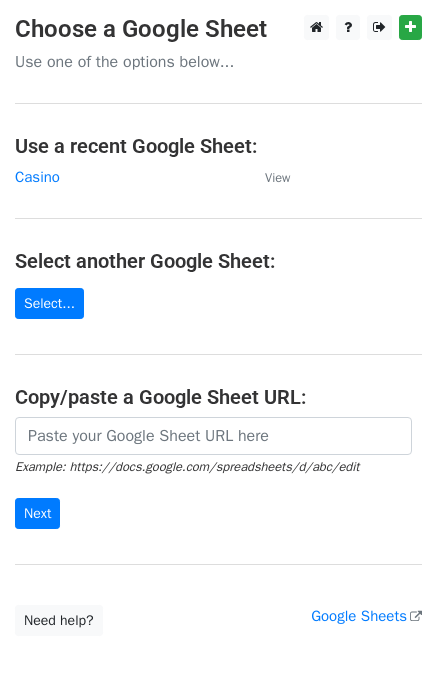 scroll, scrollTop: 0, scrollLeft: 0, axis: both 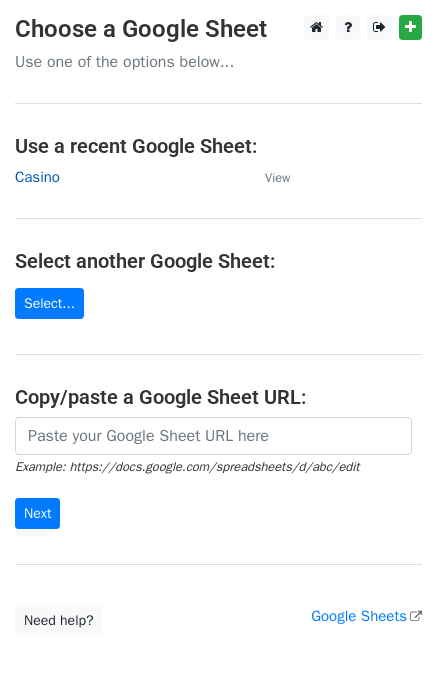 click on "Casino" at bounding box center [37, 177] 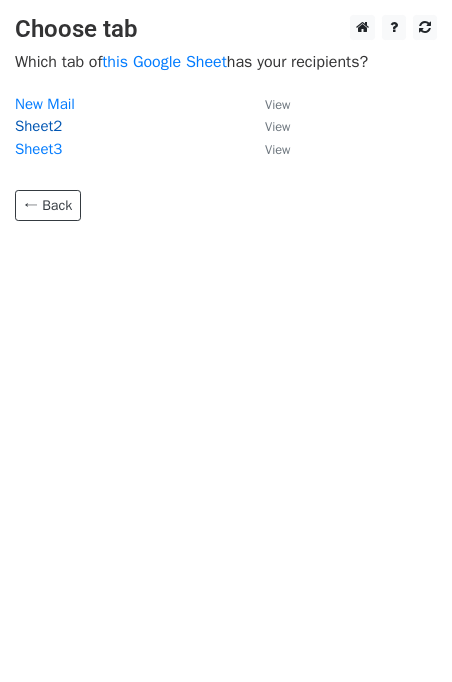 scroll, scrollTop: 0, scrollLeft: 0, axis: both 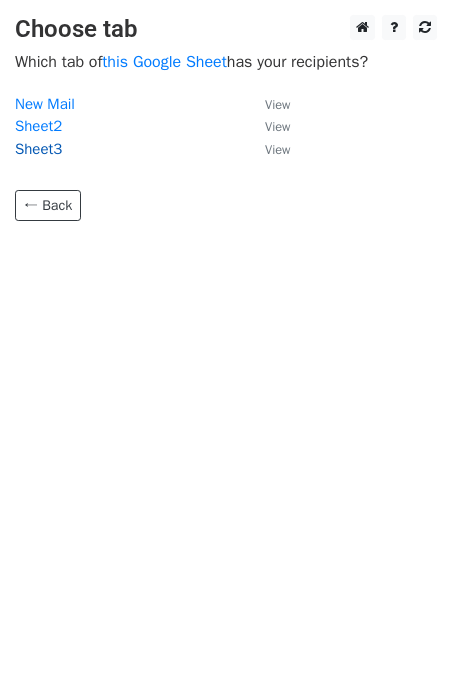 click on "Sheet3" at bounding box center (38, 149) 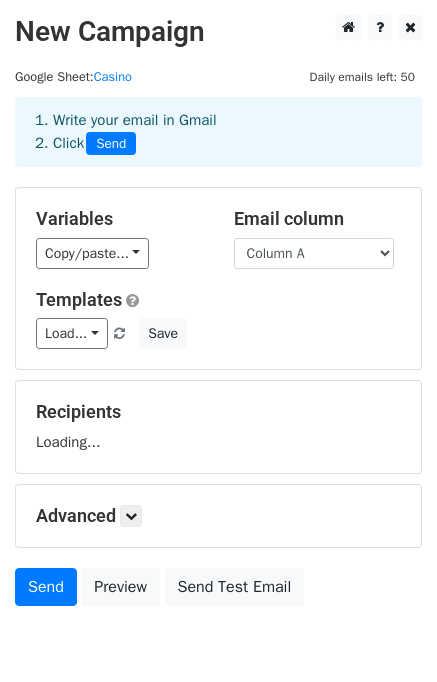 scroll, scrollTop: 0, scrollLeft: 0, axis: both 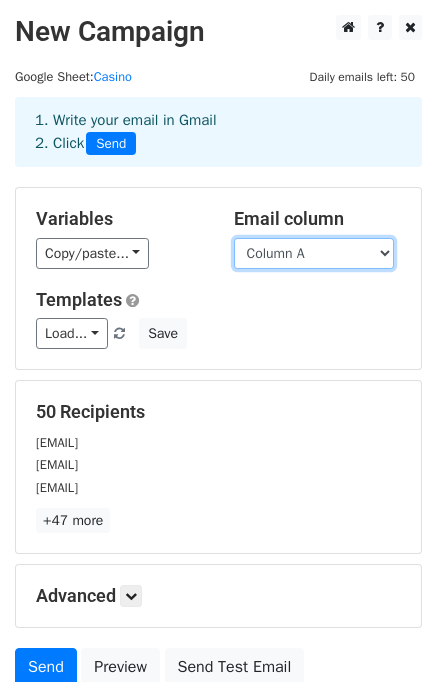 click on "Column A
Column B
Column C
Column D
Column E
Column F
Column G" at bounding box center [314, 253] 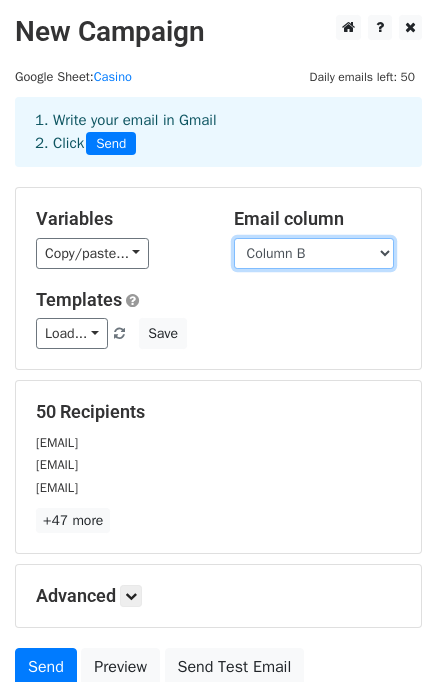 click on "Column A
Column B
Column C
Column D
Column E
Column F
Column G" at bounding box center (314, 253) 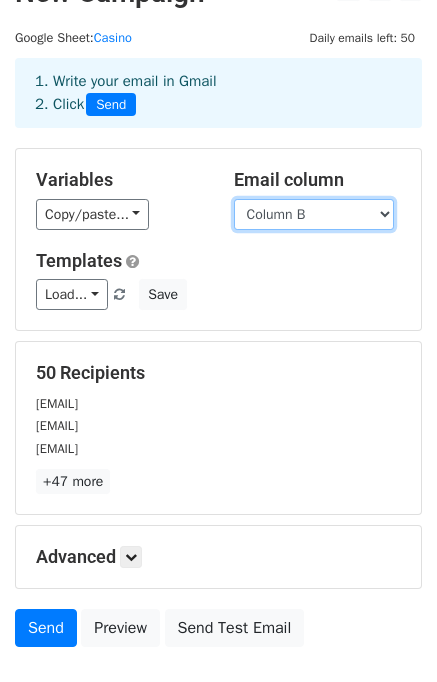scroll, scrollTop: 172, scrollLeft: 0, axis: vertical 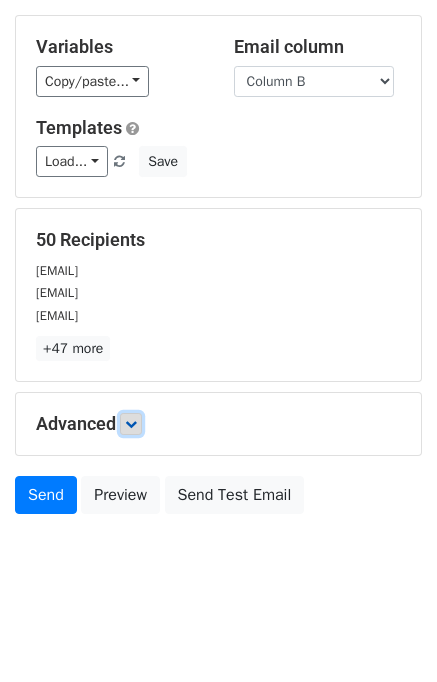 click at bounding box center (131, 424) 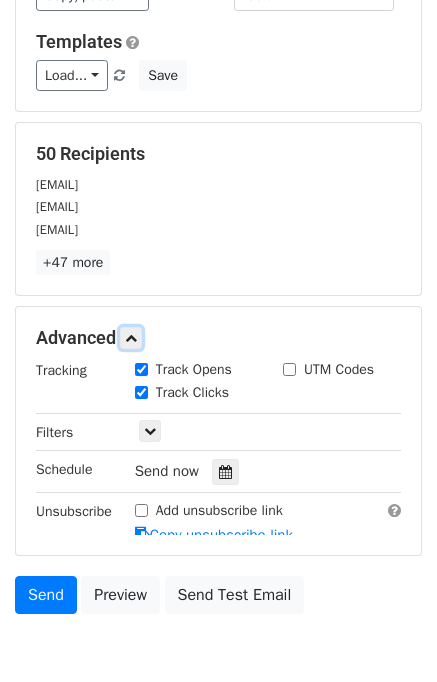 scroll, scrollTop: 351, scrollLeft: 0, axis: vertical 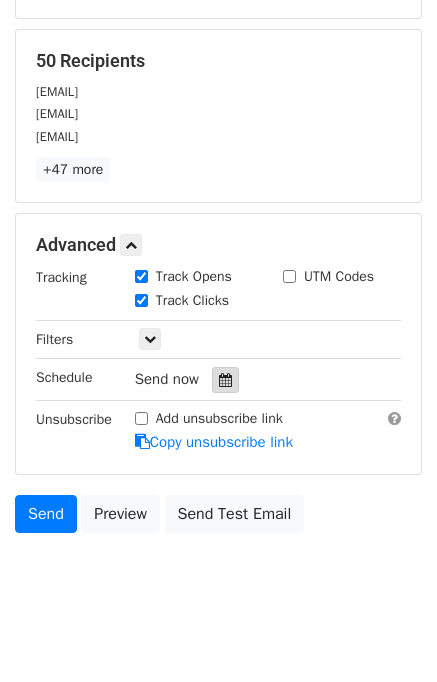 click at bounding box center [225, 380] 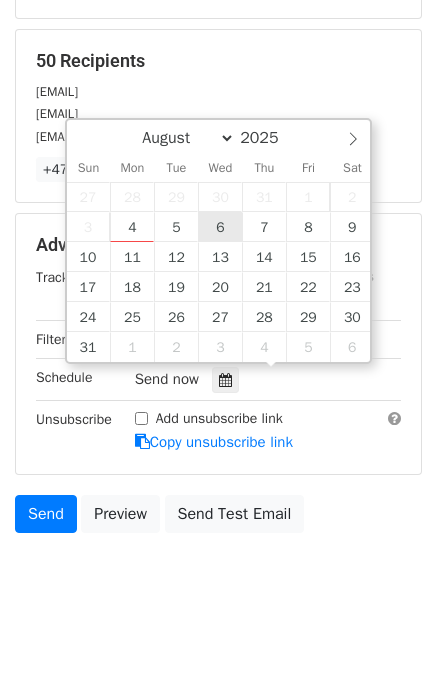 type on "2025-08-06 12:00" 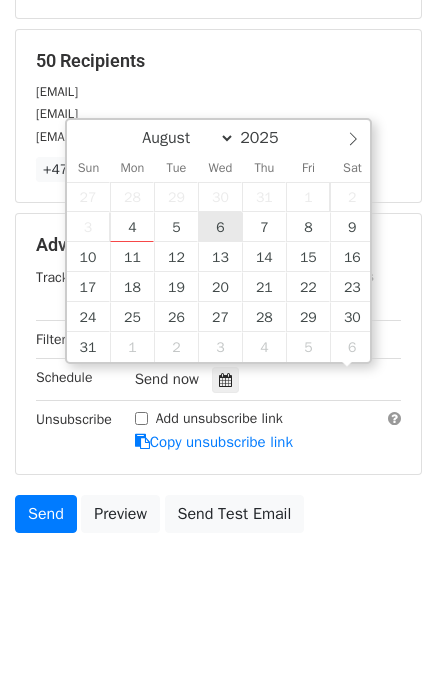 scroll, scrollTop: 0, scrollLeft: 0, axis: both 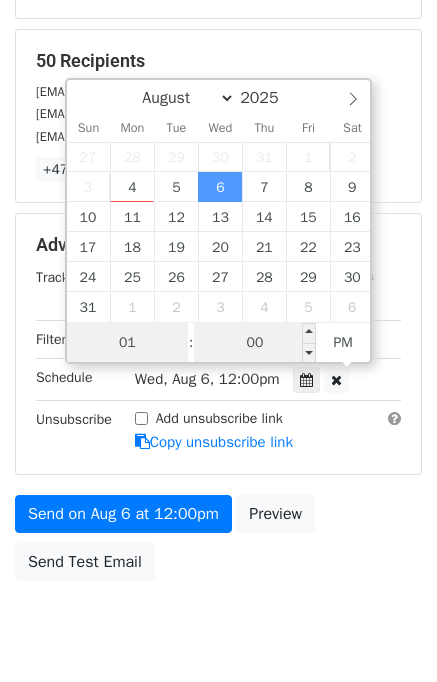 type on "01" 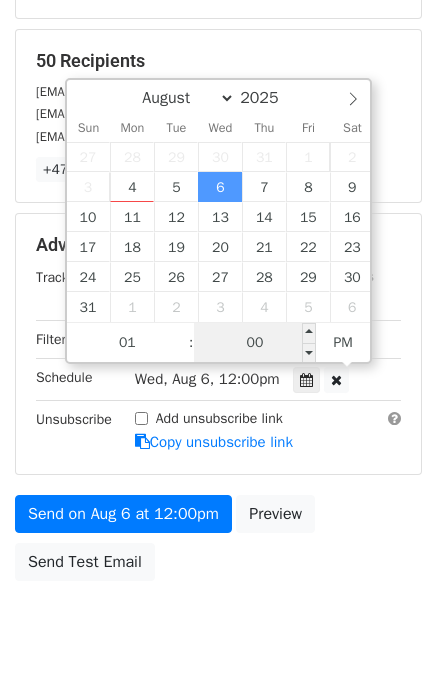 type on "2025-08-06 13:00" 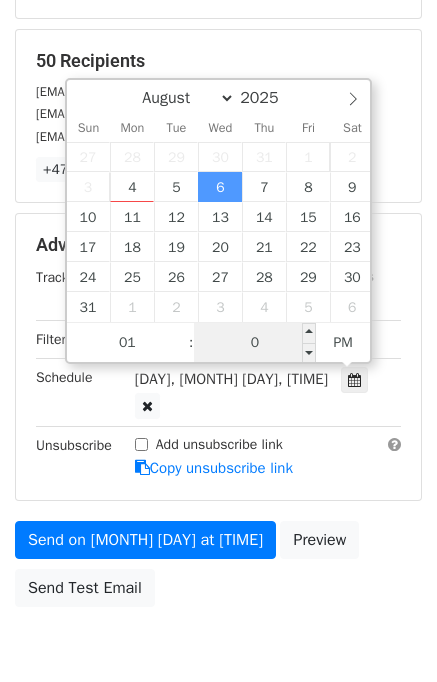 type on "00" 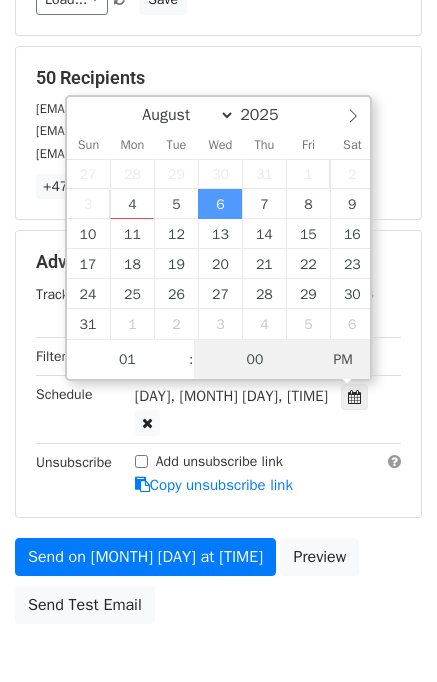 scroll, scrollTop: 351, scrollLeft: 0, axis: vertical 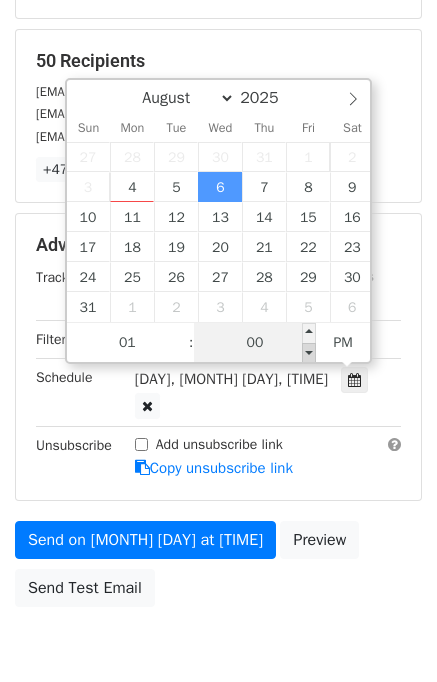 type on "2025-08-06 12:55" 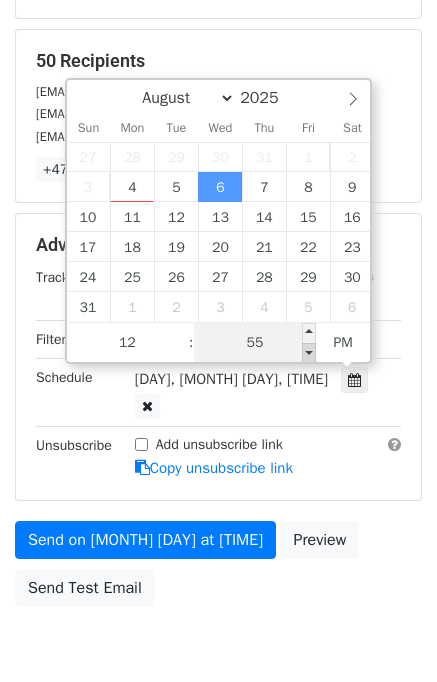 click at bounding box center [309, 353] 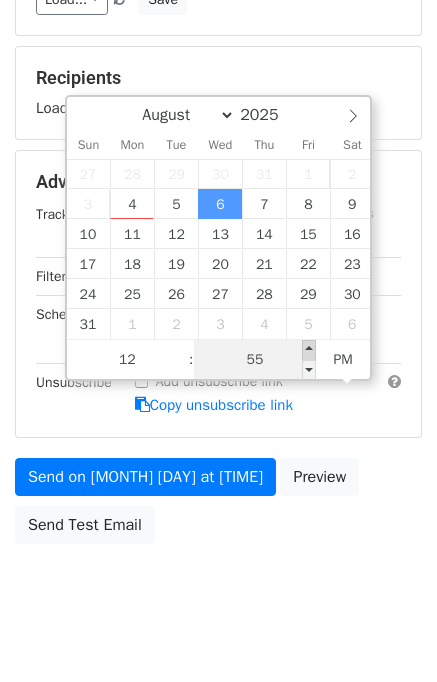type on "2025-08-06 13:00" 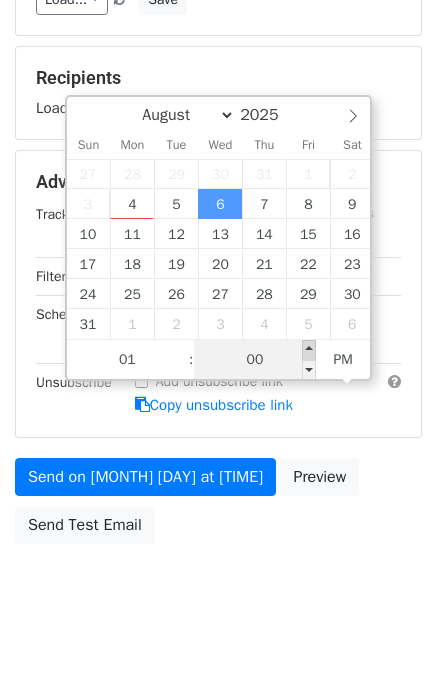 click at bounding box center (309, 350) 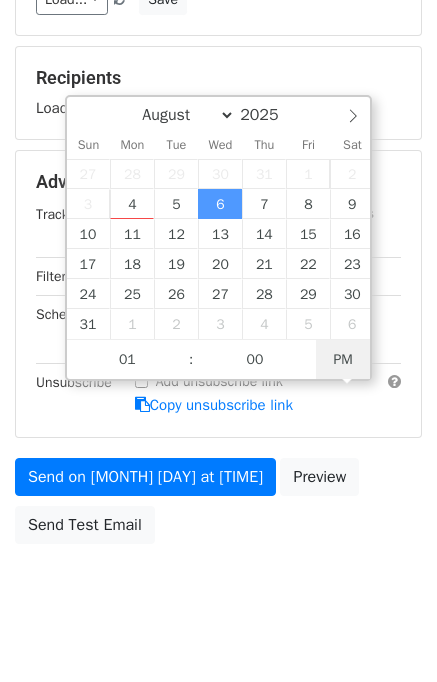 scroll, scrollTop: 351, scrollLeft: 0, axis: vertical 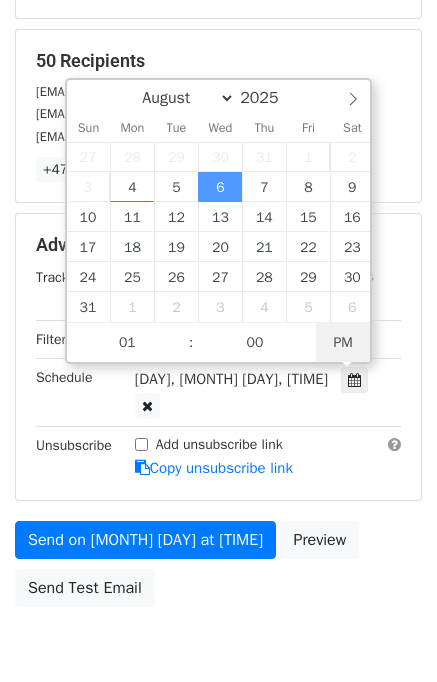 type on "2025-08-06 01:00" 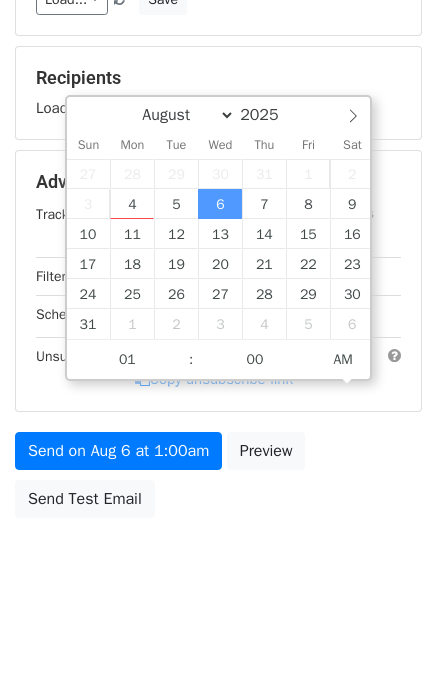 scroll, scrollTop: 351, scrollLeft: 0, axis: vertical 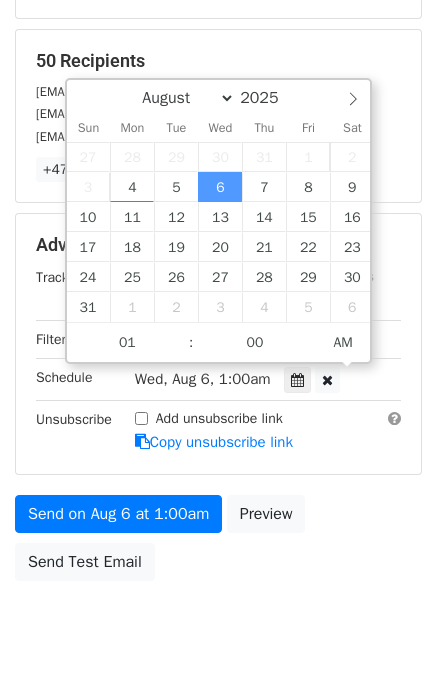 click on "Variables
Copy/paste...
{{Column A}}
{{Column B}}
{{Column C}}
{{Column D}}
{{Column E}}
{{Column F}}
{{Column G}}
Email column
Column A
Column B
Column C
Column D
Column E
Column F
Column G
Templates
Load...
No templates saved
Save
50 Recipients
meagandene1313@gmail.com
theycantseeme6868@gmail.com
mandyebuitron@gmail.com
+47 more
50 Recipients
×
meagandene1313@gmail.com
theycantseeme6868@gmail.com
mandyebuitron@gmail.com
Tiffluman@gmail.com
Sspmr13@gmail.com
peggy.adams.su@gmail.com
Cidnee.baby@gmail.com
Porraskatchyy@gmail.com
Ghj h@gmail.com
donalson7498@gmail.com
Datwin1985@icloud.com
Catrinal483@gmail.com
Da405boi@gmail.com
a1wolfwang@gmail.com
Epower0928@gmail.com
Bdougherty093@gmail.com" at bounding box center (218, 213) 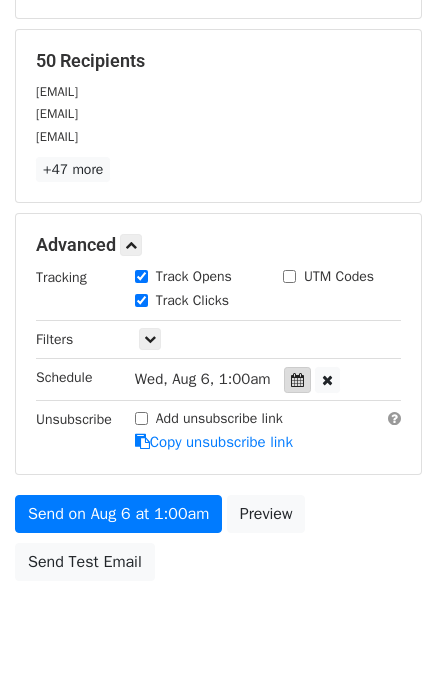 click at bounding box center [297, 380] 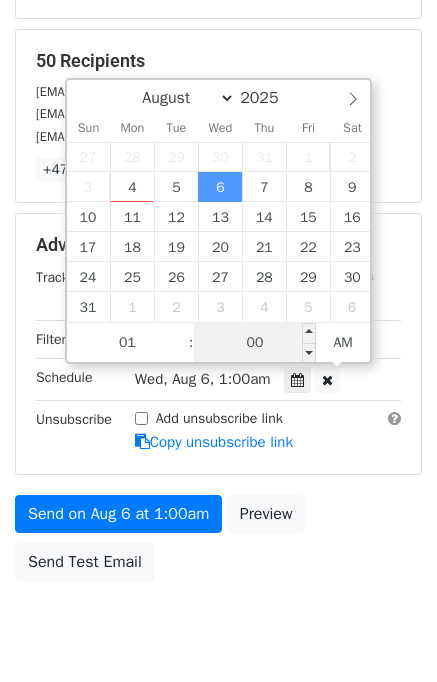 click on "00" at bounding box center (255, 343) 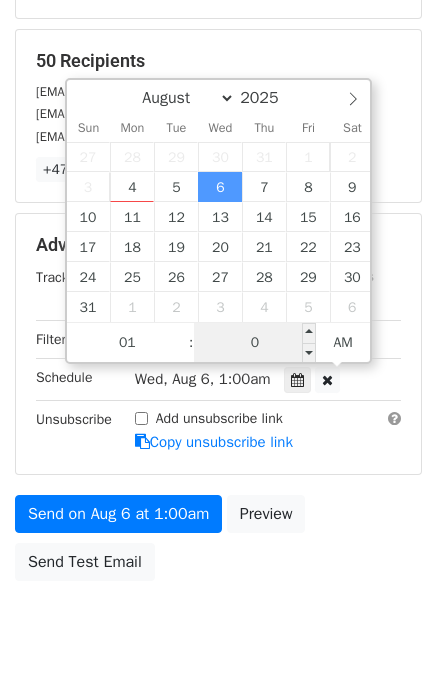type on "05" 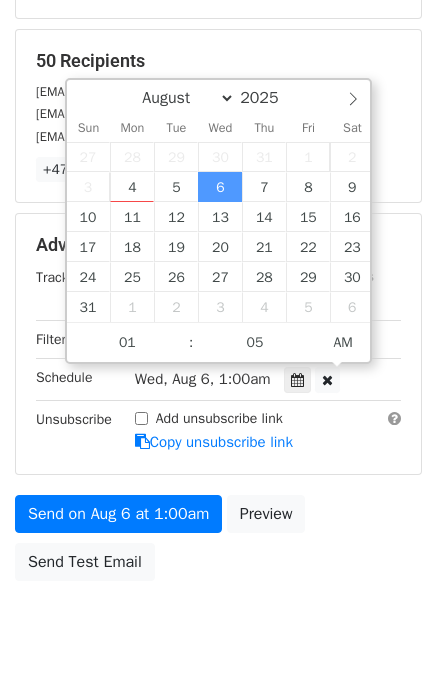 type on "2025-08-06 01:05" 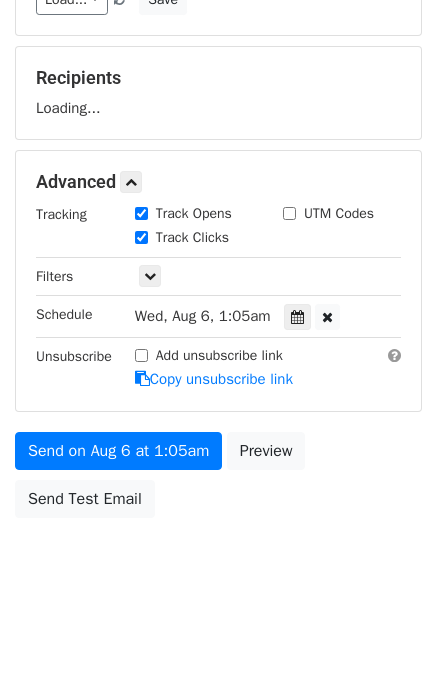 scroll, scrollTop: 351, scrollLeft: 0, axis: vertical 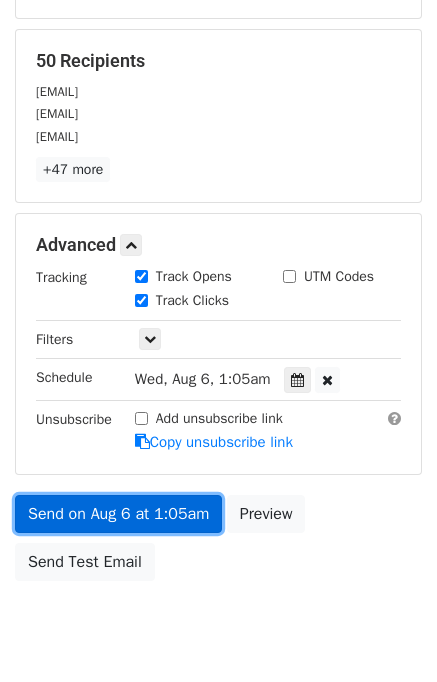 click on "Send on Aug 6 at 1:05am" at bounding box center (118, 514) 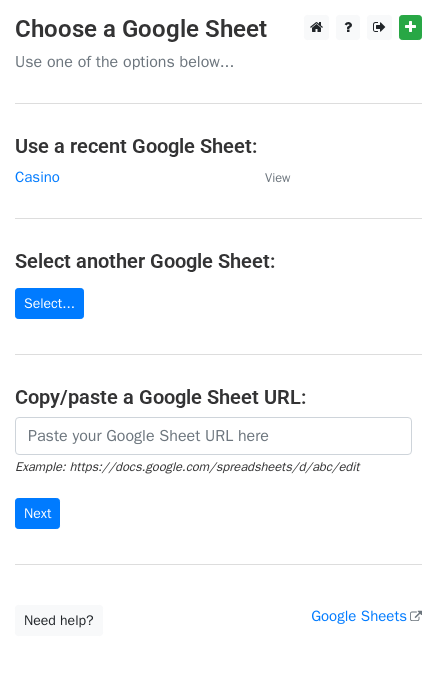 scroll, scrollTop: 0, scrollLeft: 0, axis: both 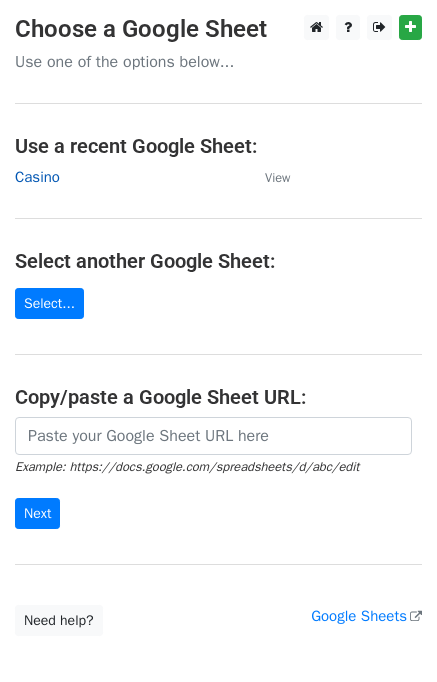 click on "Casino" at bounding box center (37, 177) 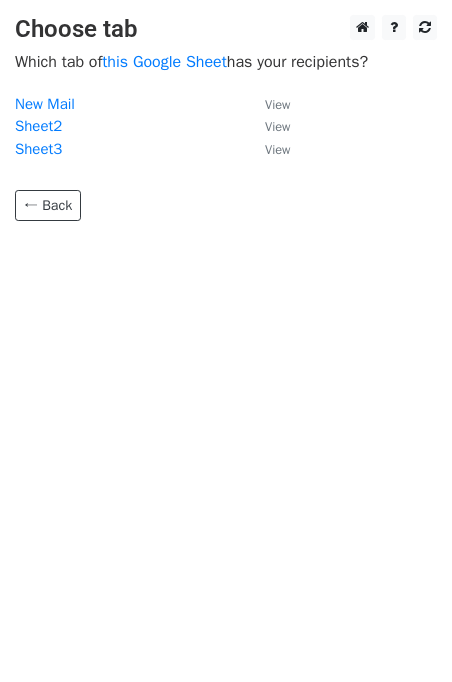 scroll, scrollTop: 0, scrollLeft: 0, axis: both 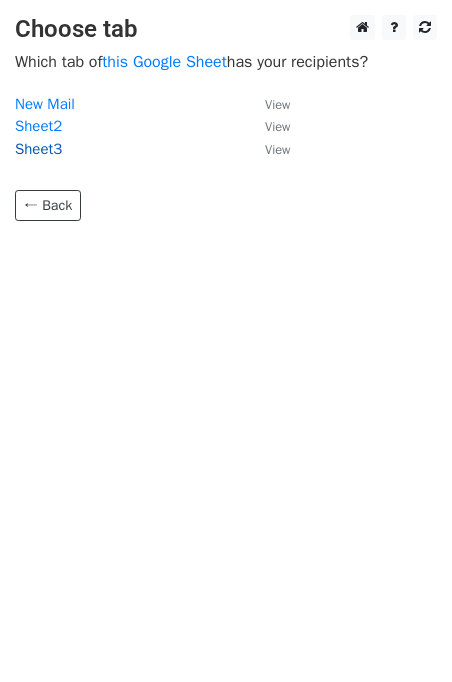 click on "Sheet3" at bounding box center (38, 149) 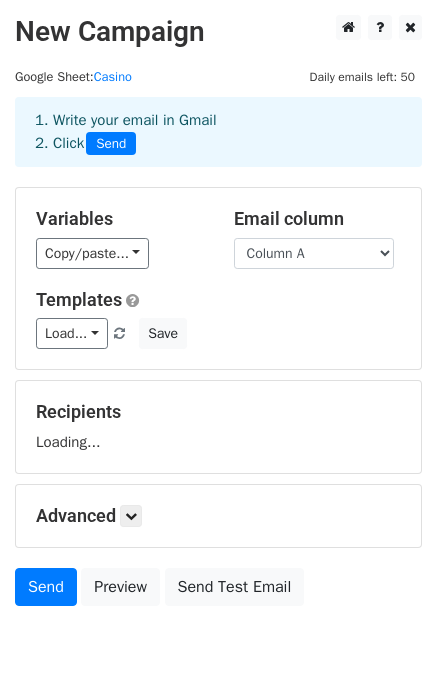 scroll, scrollTop: 0, scrollLeft: 0, axis: both 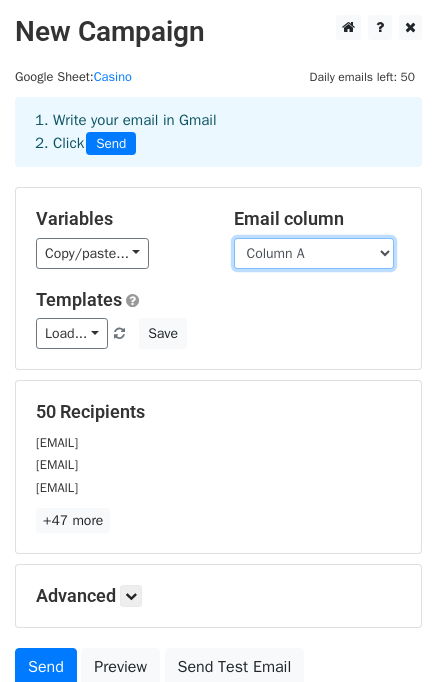 click on "Column A
Column B
Column C
Column D
Column E
Column F
Column G" at bounding box center (314, 253) 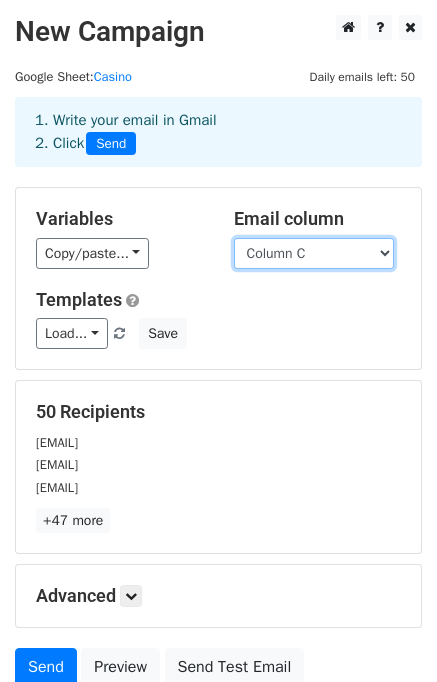 click on "Column A
Column B
Column C
Column D
Column E
Column F
Column G" at bounding box center (314, 253) 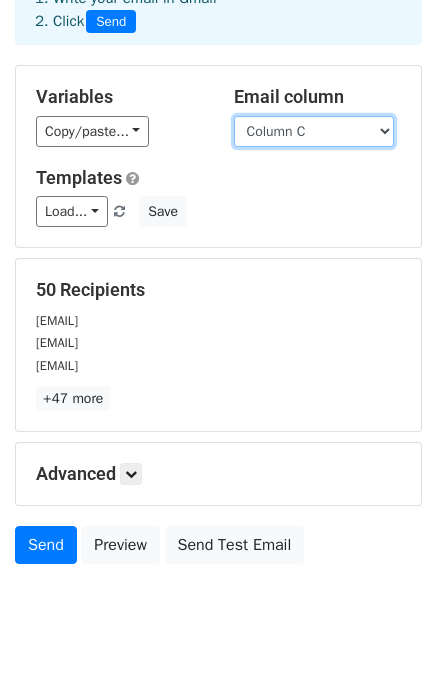 scroll, scrollTop: 172, scrollLeft: 0, axis: vertical 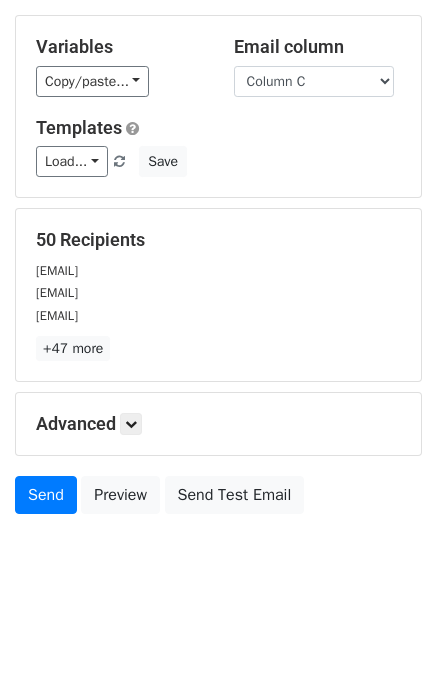 click on "Advanced" at bounding box center [218, 424] 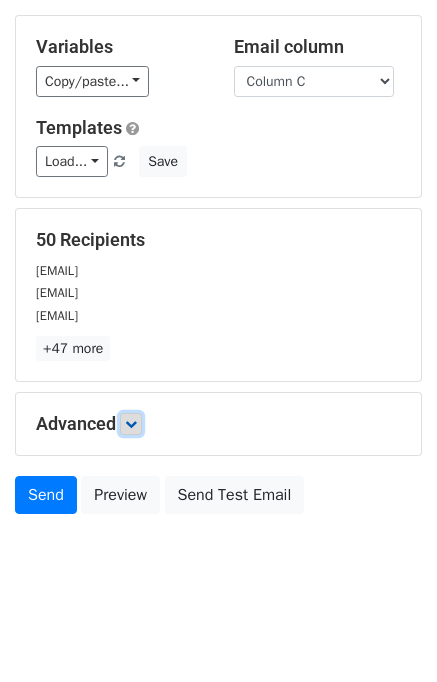 click at bounding box center [131, 424] 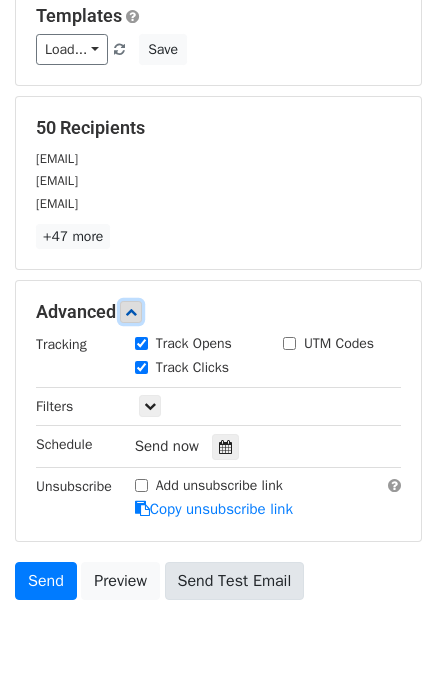 scroll, scrollTop: 364, scrollLeft: 0, axis: vertical 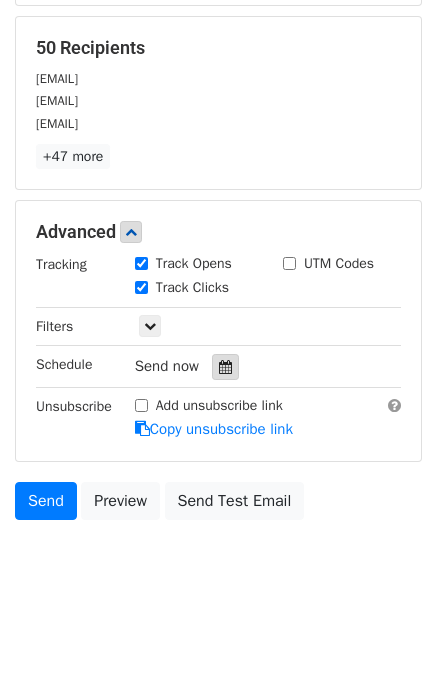click at bounding box center (225, 367) 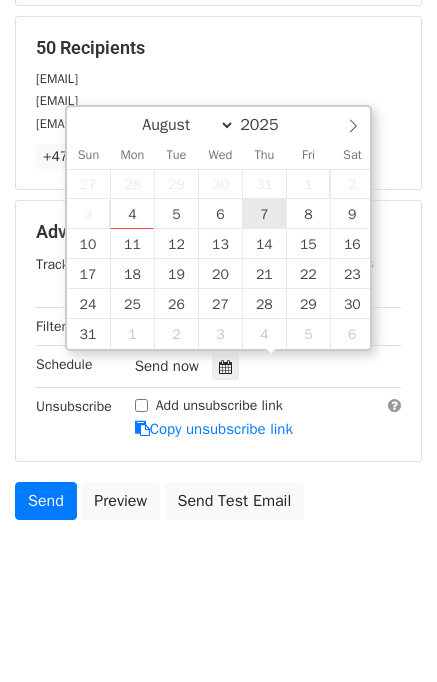 type on "2025-08-07 12:00" 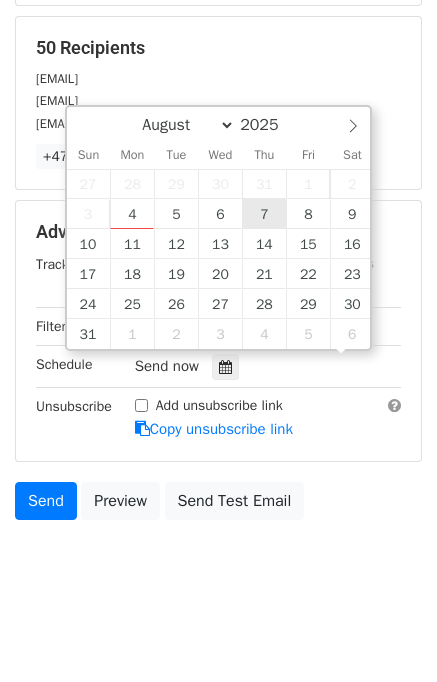 scroll, scrollTop: 0, scrollLeft: 0, axis: both 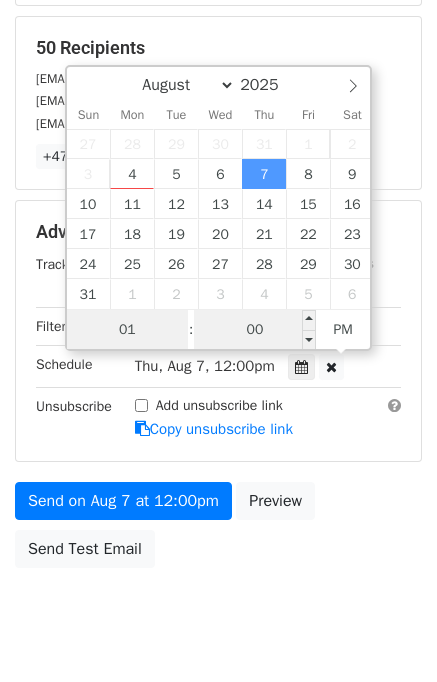 type on "01" 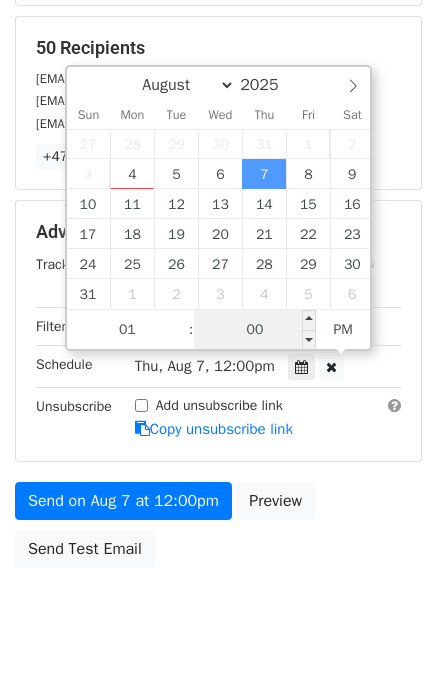 type on "2025-08-07 13:00" 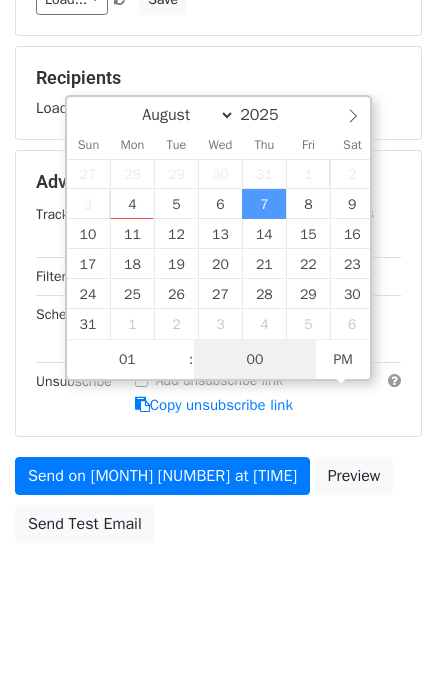 scroll, scrollTop: 364, scrollLeft: 0, axis: vertical 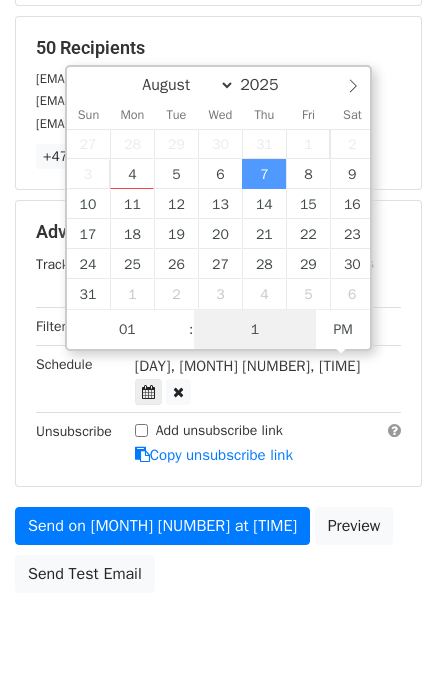 type on "10" 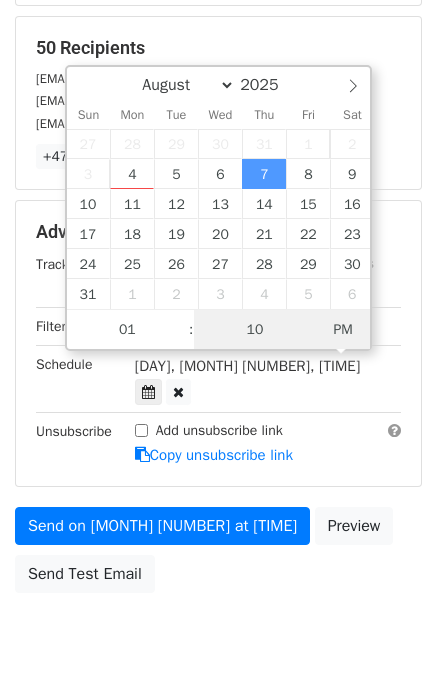 type on "2025-08-07 01:10" 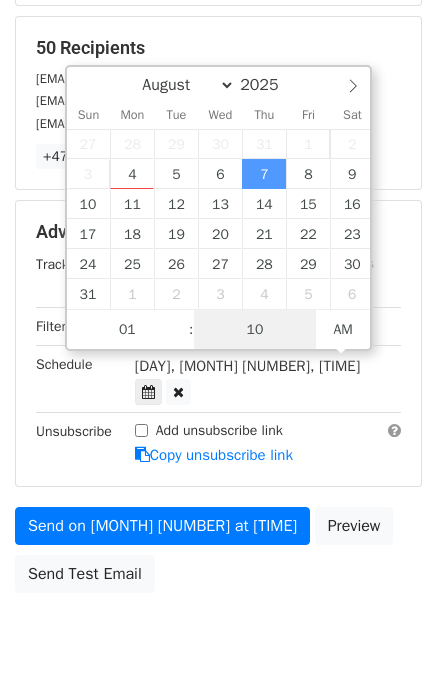 scroll, scrollTop: 334, scrollLeft: 0, axis: vertical 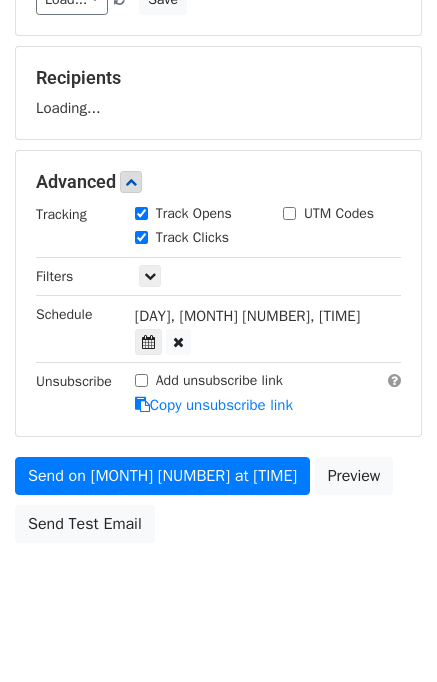 click on "New Campaign
Daily emails left: 50
Google Sheet:
Casino
1. Write your email in Gmail
2. Click
Send
Variables
Copy/paste...
{{Column A}}
{{Column B}}
{{Column C}}
{{Column D}}
{{Column E}}
{{Column F}}
{{Column G}}
Email column
Column A
Column B
Column C
Column D
Column E
Column F
Column G
Templates
Load...
No templates saved
Save
Recipients Loading...
Advanced
Tracking
Track Opens
UTM Codes
Track Clicks
Filters
Only include spreadsheet rows that match the following filters:
Schedule
Thu, Aug 7, 1:10am
2025-08-07 01:10
Unsubscribe
Add unsubscribe link
Copy unsubscribe link
Preview" at bounding box center (218, 157) 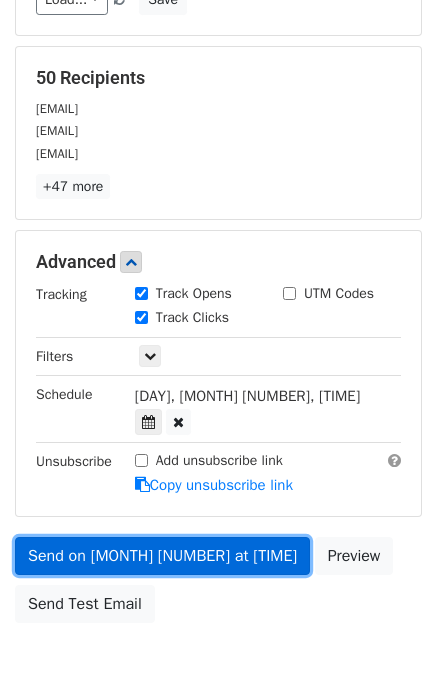 click on "Send on Aug 7 at 1:10am" at bounding box center (162, 556) 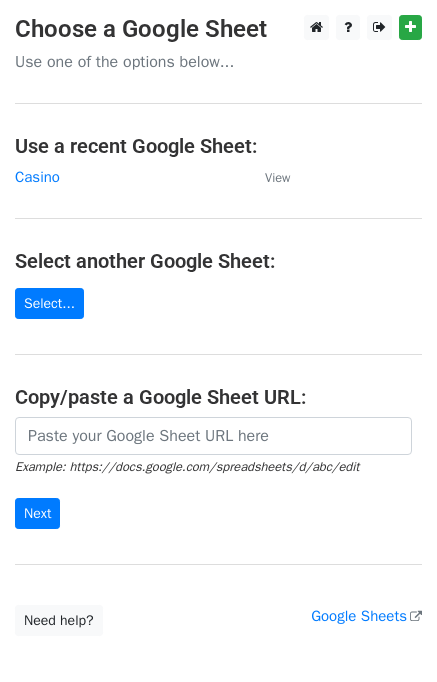 scroll, scrollTop: 0, scrollLeft: 0, axis: both 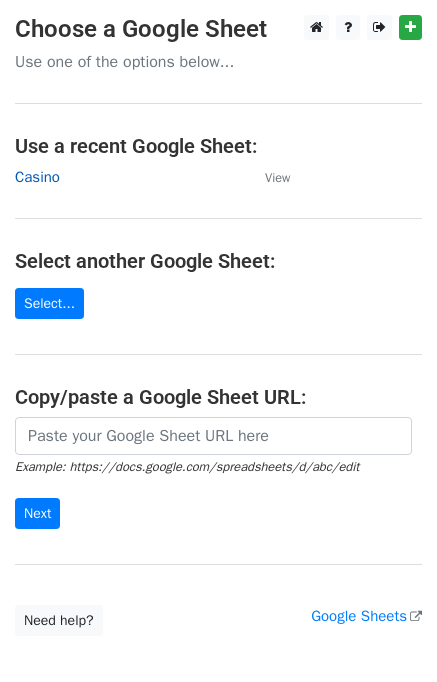 click on "Casino" at bounding box center (37, 177) 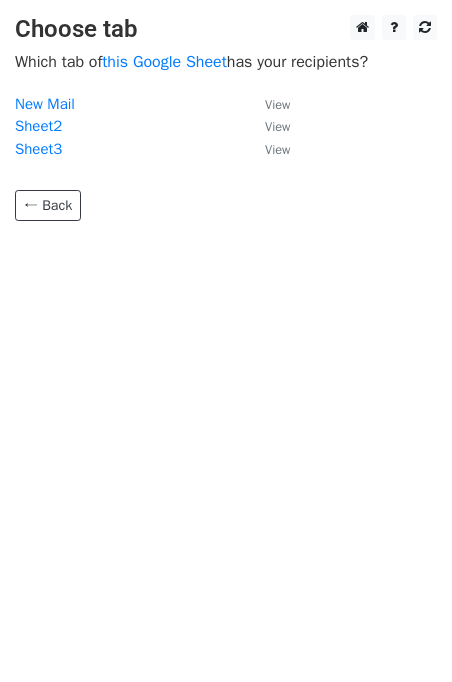 scroll, scrollTop: 0, scrollLeft: 0, axis: both 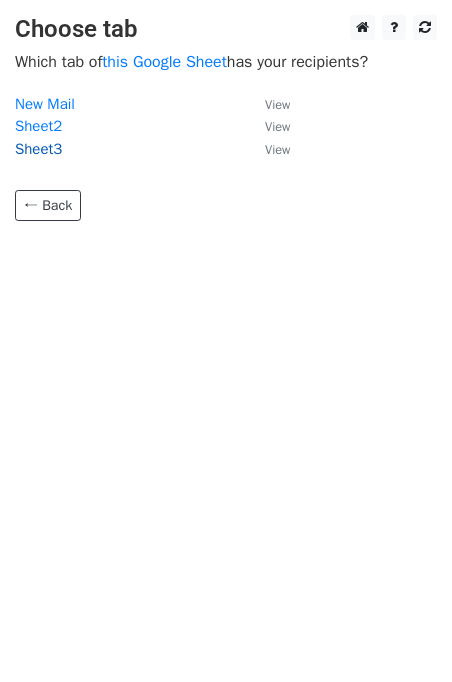 click on "Sheet3" at bounding box center (38, 149) 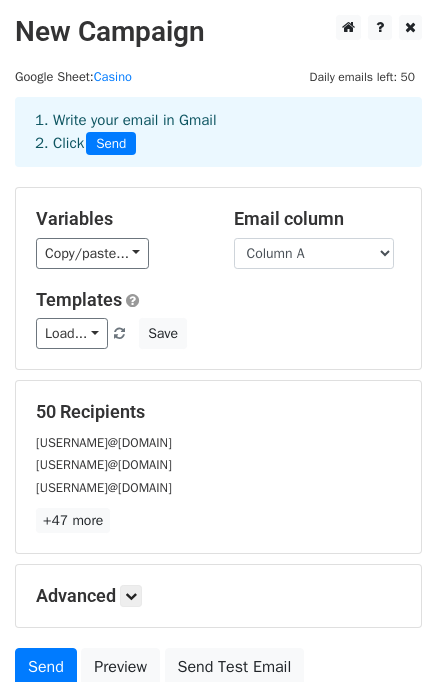 scroll, scrollTop: 0, scrollLeft: 0, axis: both 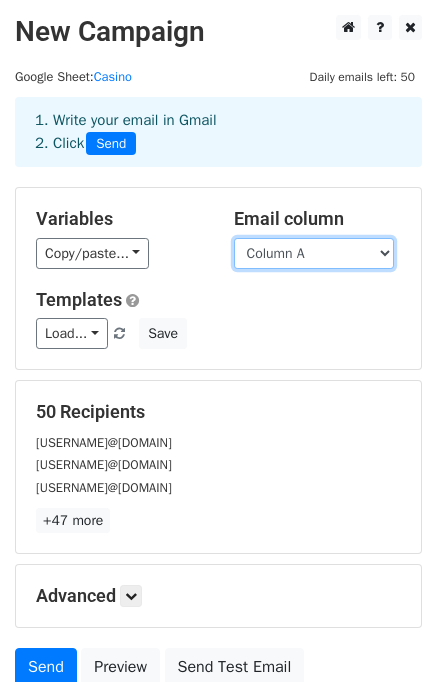 click on "Column A
Column B
Column C
Column D
Column E
Column F
Column G" at bounding box center (314, 253) 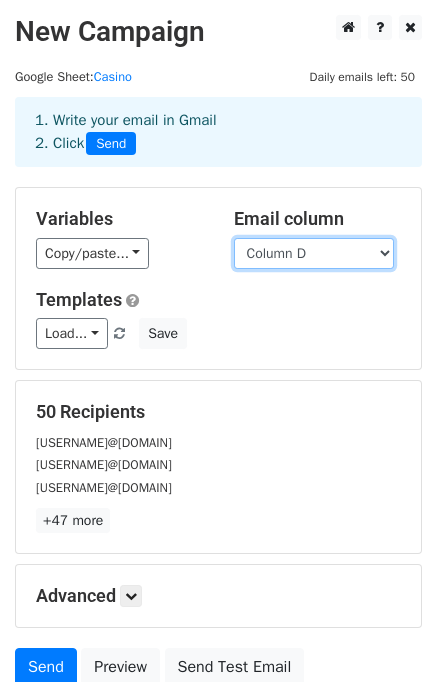click on "Column A
Column B
Column C
Column D
Column E
Column F
Column G" at bounding box center (314, 253) 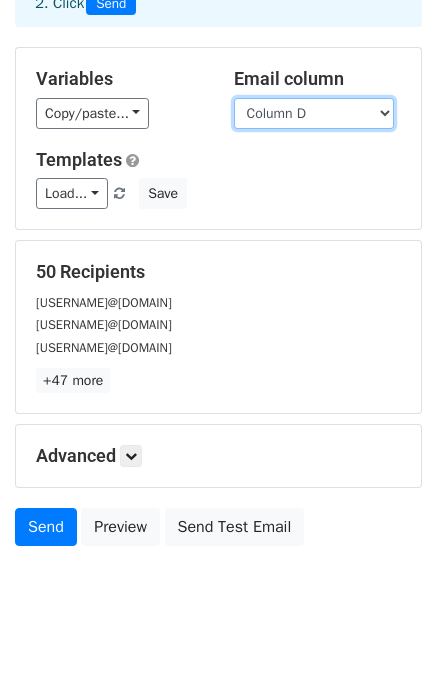 scroll, scrollTop: 172, scrollLeft: 0, axis: vertical 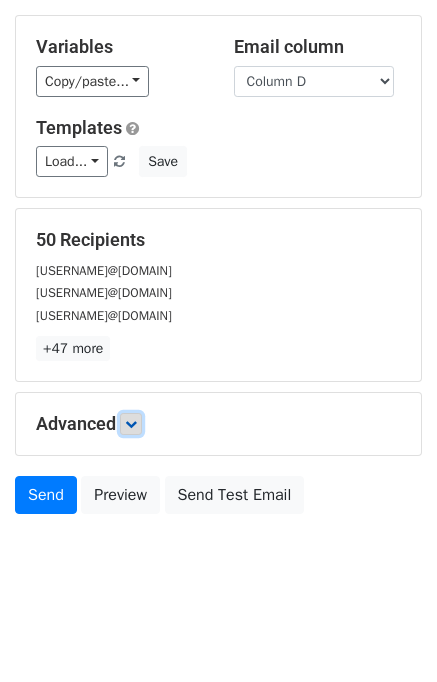 click at bounding box center [131, 424] 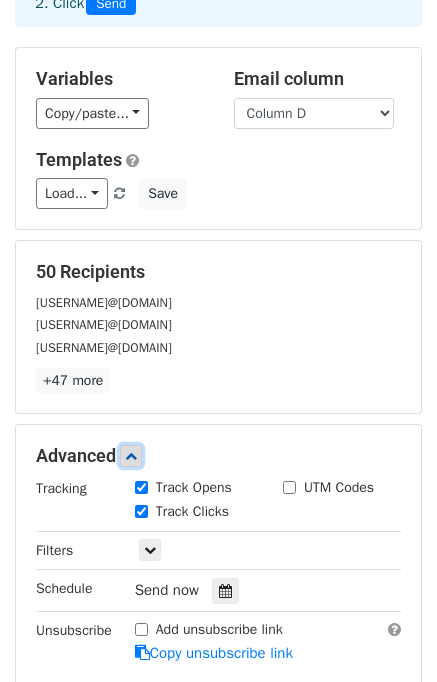 scroll, scrollTop: 0, scrollLeft: 0, axis: both 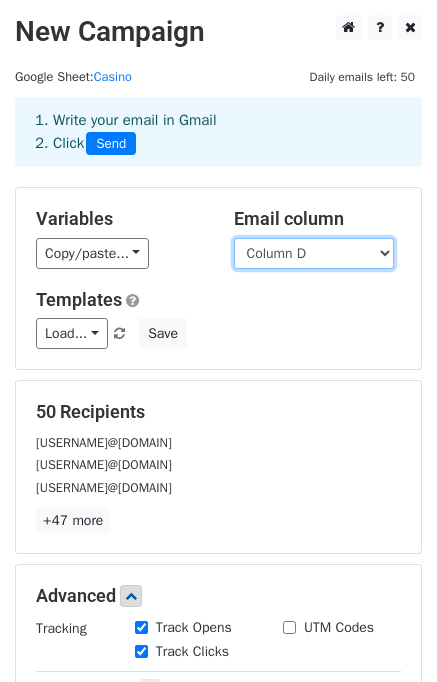 click on "Column A
Column B
Column C
Column D
Column E
Column F
Column G" at bounding box center (314, 253) 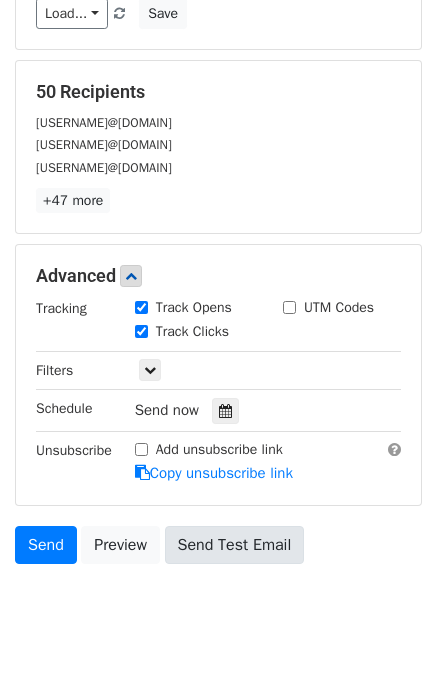 scroll, scrollTop: 366, scrollLeft: 0, axis: vertical 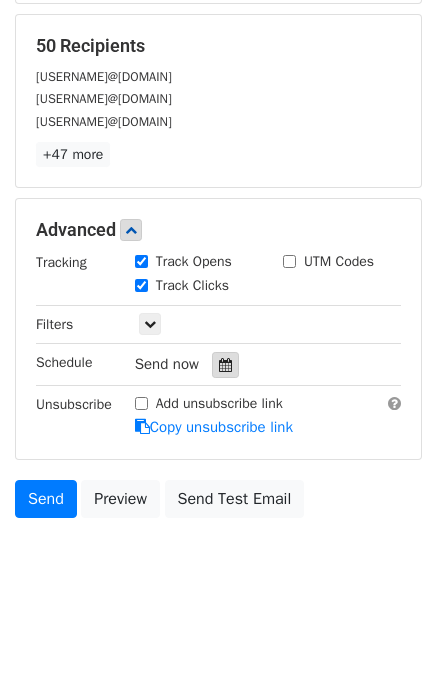 click at bounding box center [225, 365] 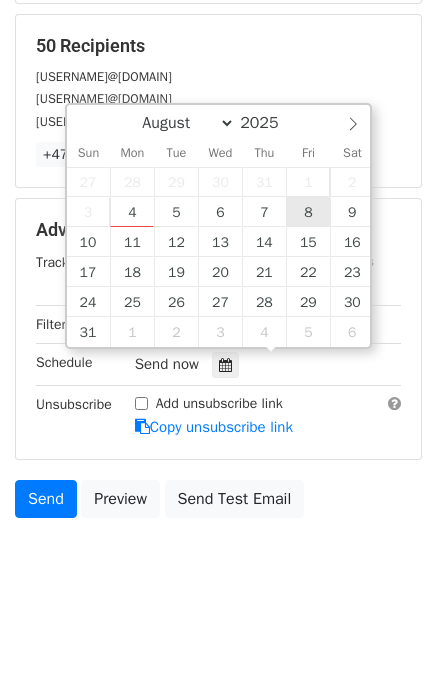 type on "2025-08-08 12:00" 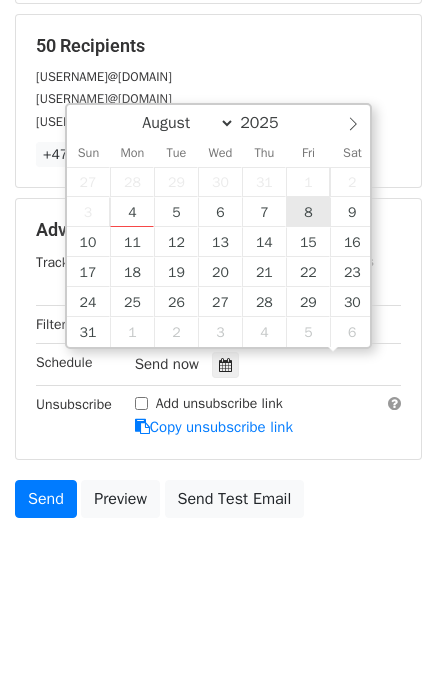 scroll, scrollTop: 0, scrollLeft: 0, axis: both 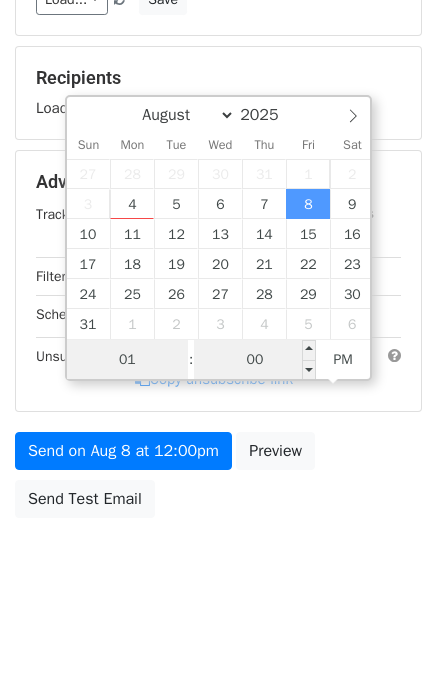 type on "01" 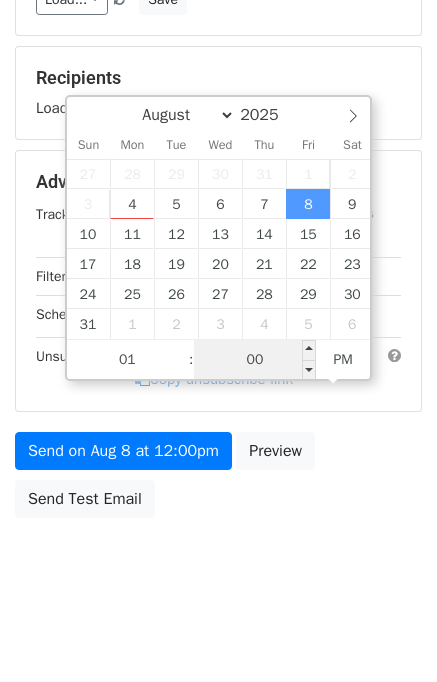 click on "Fri, Aug 8, 12:00pm" at bounding box center (201, 316) 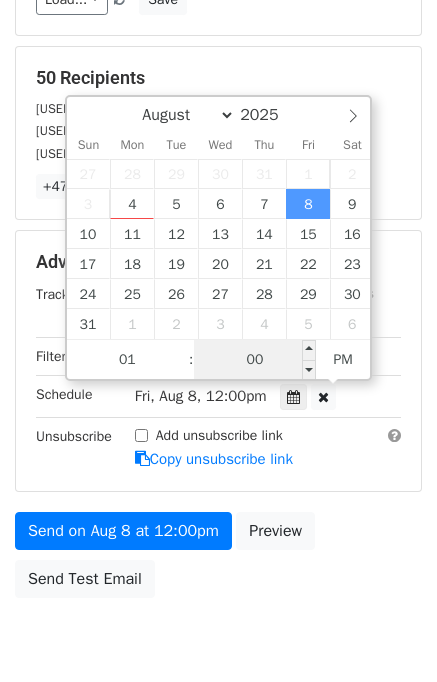 scroll, scrollTop: 366, scrollLeft: 0, axis: vertical 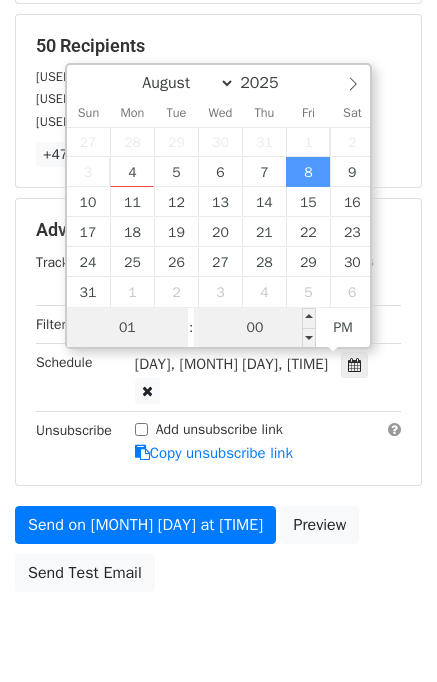 type on "2025-09-04 13:00" 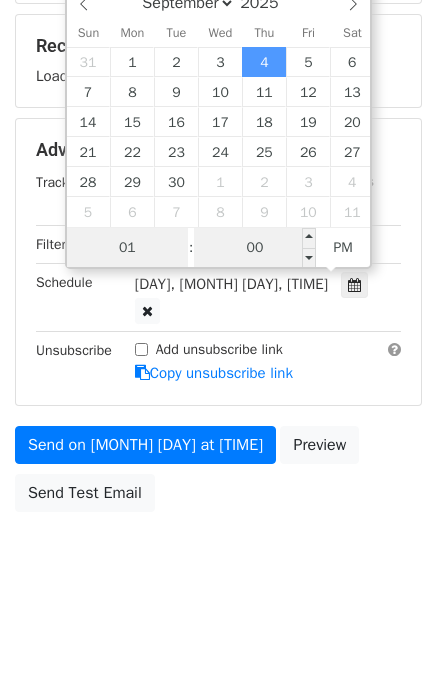 scroll, scrollTop: 334, scrollLeft: 0, axis: vertical 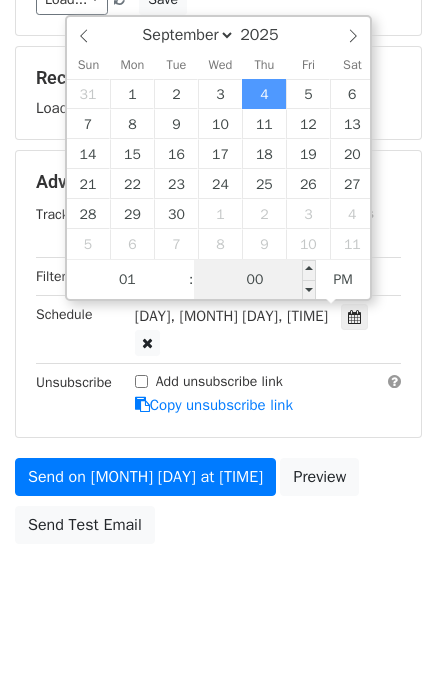 click on "00" at bounding box center [255, 280] 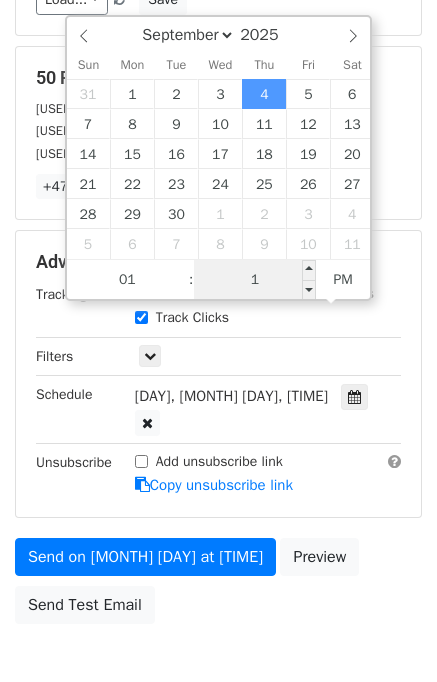 type on "15" 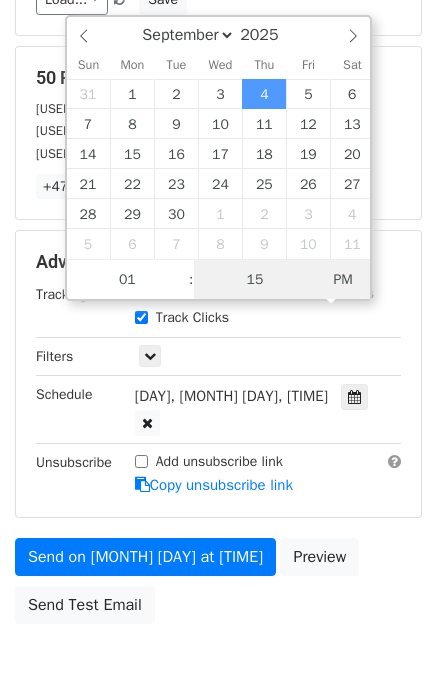 type on "2025-09-04 01:15" 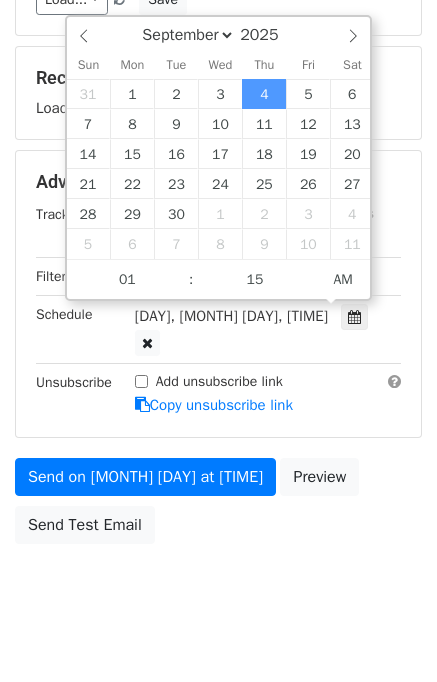 click on "Send on Sep 4 at 1:15am
Preview
Send Test Email" at bounding box center [218, 506] 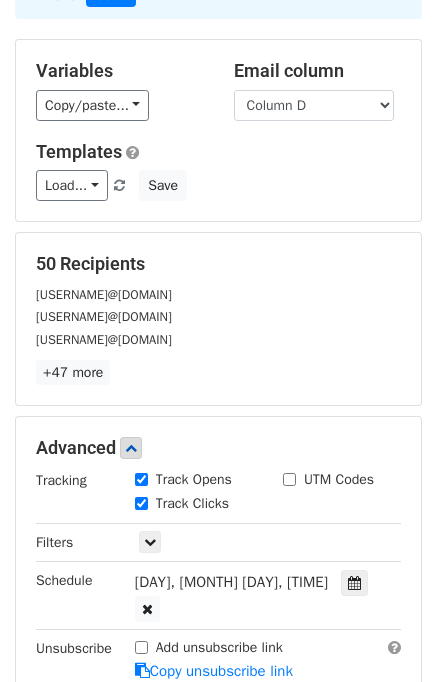 scroll, scrollTop: 300, scrollLeft: 0, axis: vertical 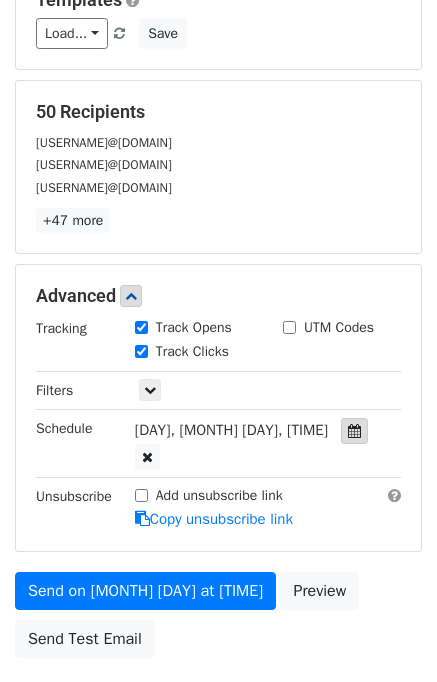 click at bounding box center [354, 431] 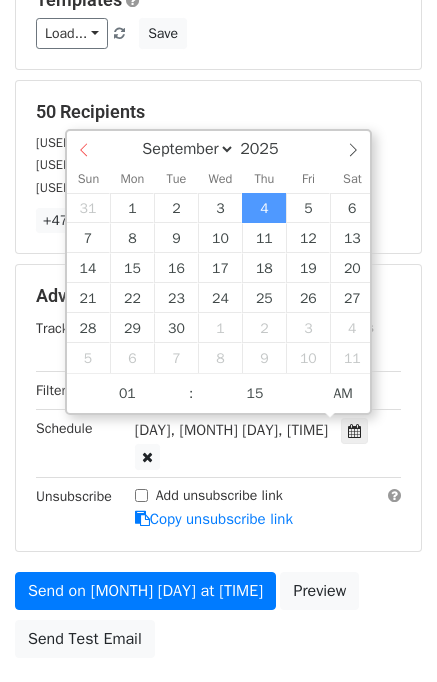 select on "7" 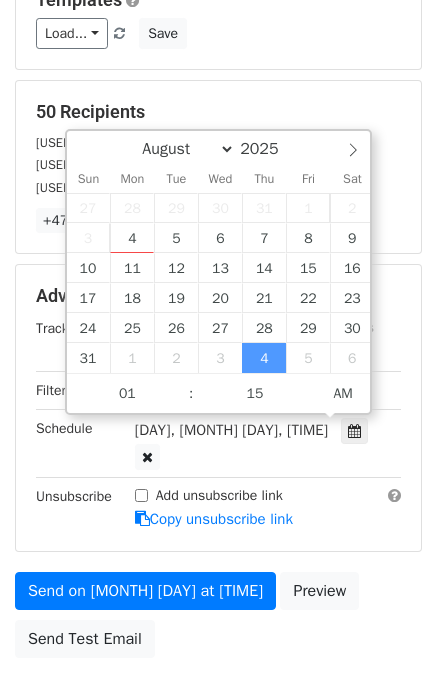 click on "August September October November December 2025" at bounding box center (219, 148) 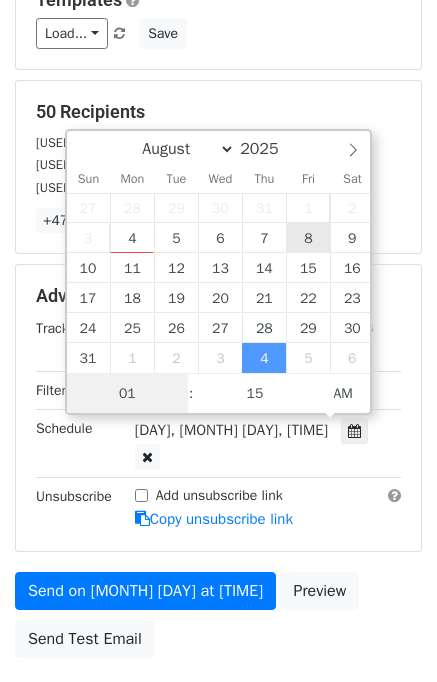 type on "2025-08-08 01:15" 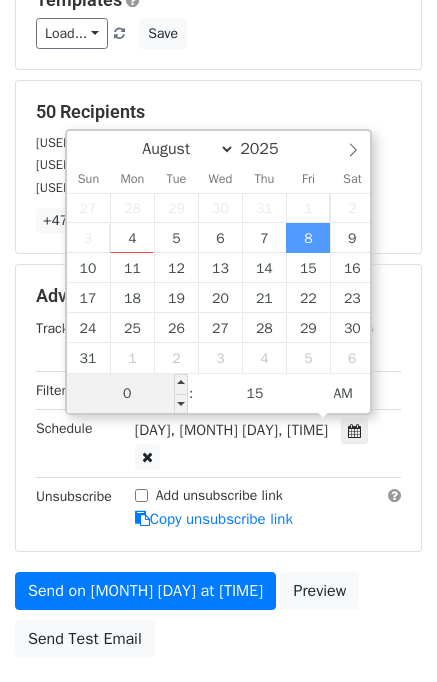type on "01" 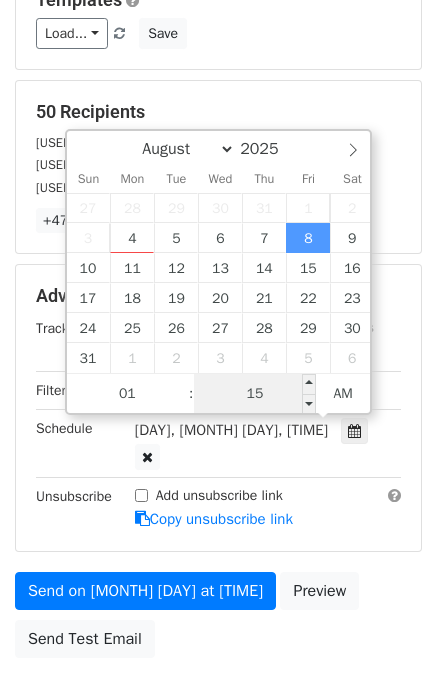 click on "15" at bounding box center (255, 394) 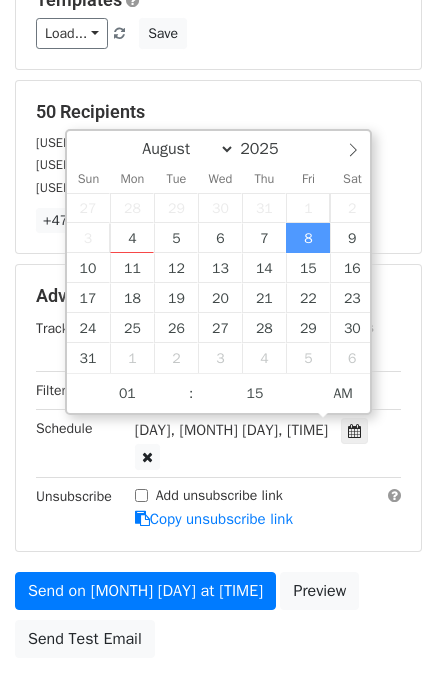click on "Send on Aug 8 at 1:15am
Preview
Send Test Email" at bounding box center [218, 620] 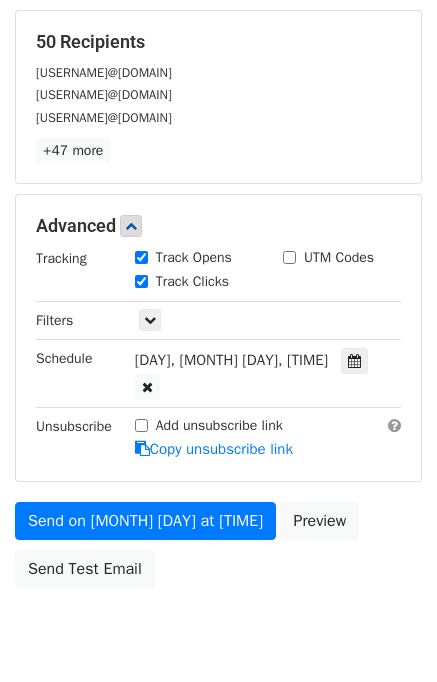 scroll, scrollTop: 414, scrollLeft: 0, axis: vertical 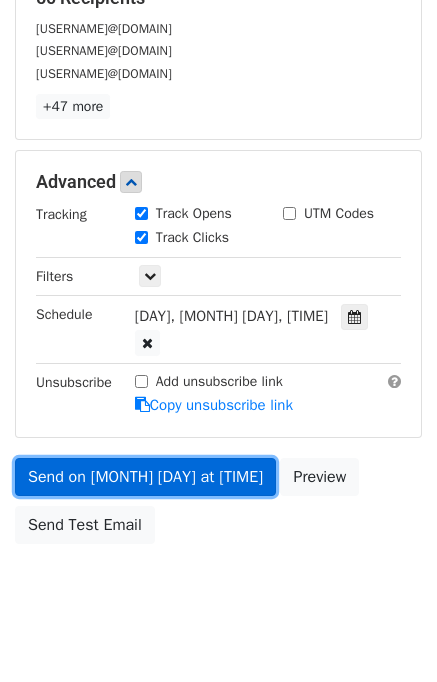 click on "Send on Aug 8 at 1:15am" at bounding box center [145, 477] 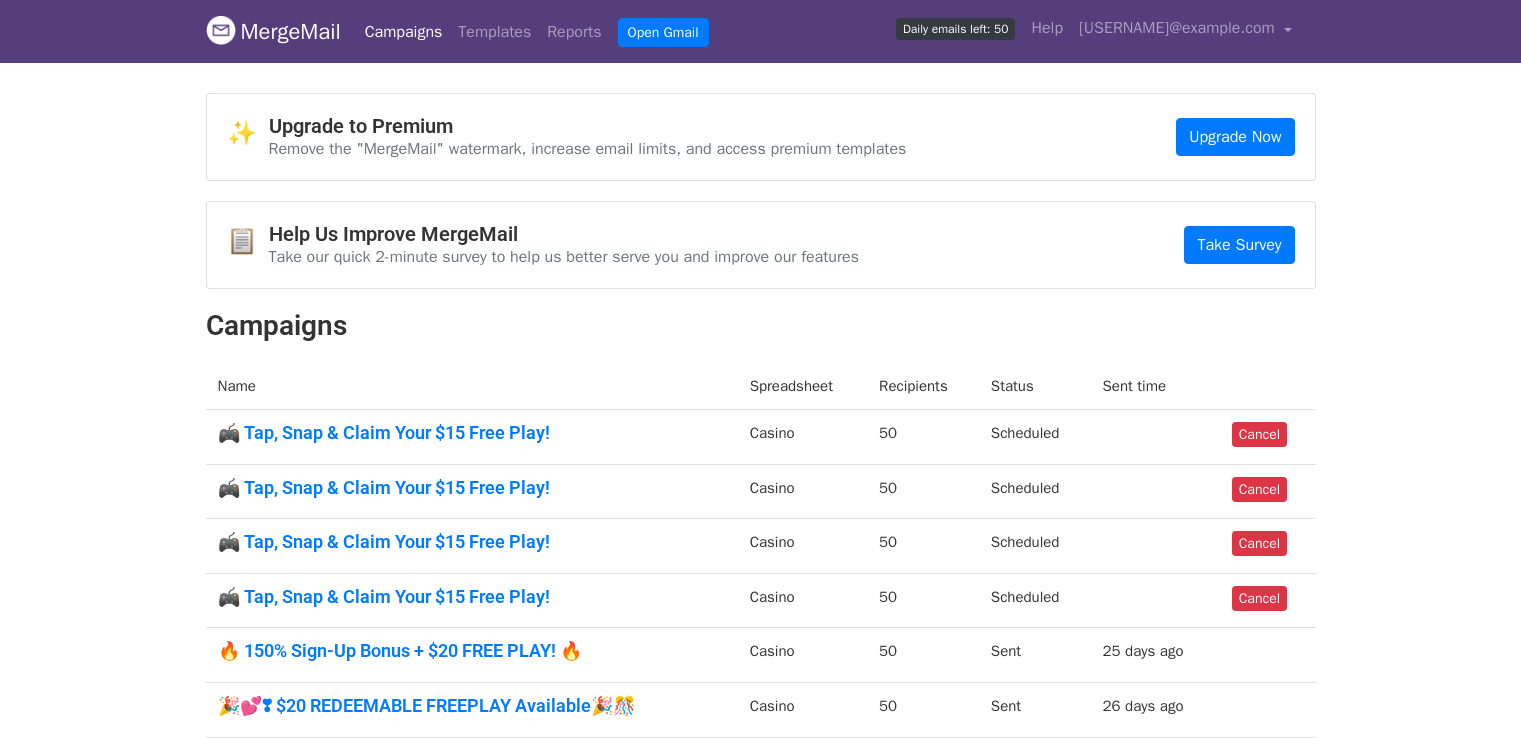 scroll, scrollTop: 0, scrollLeft: 0, axis: both 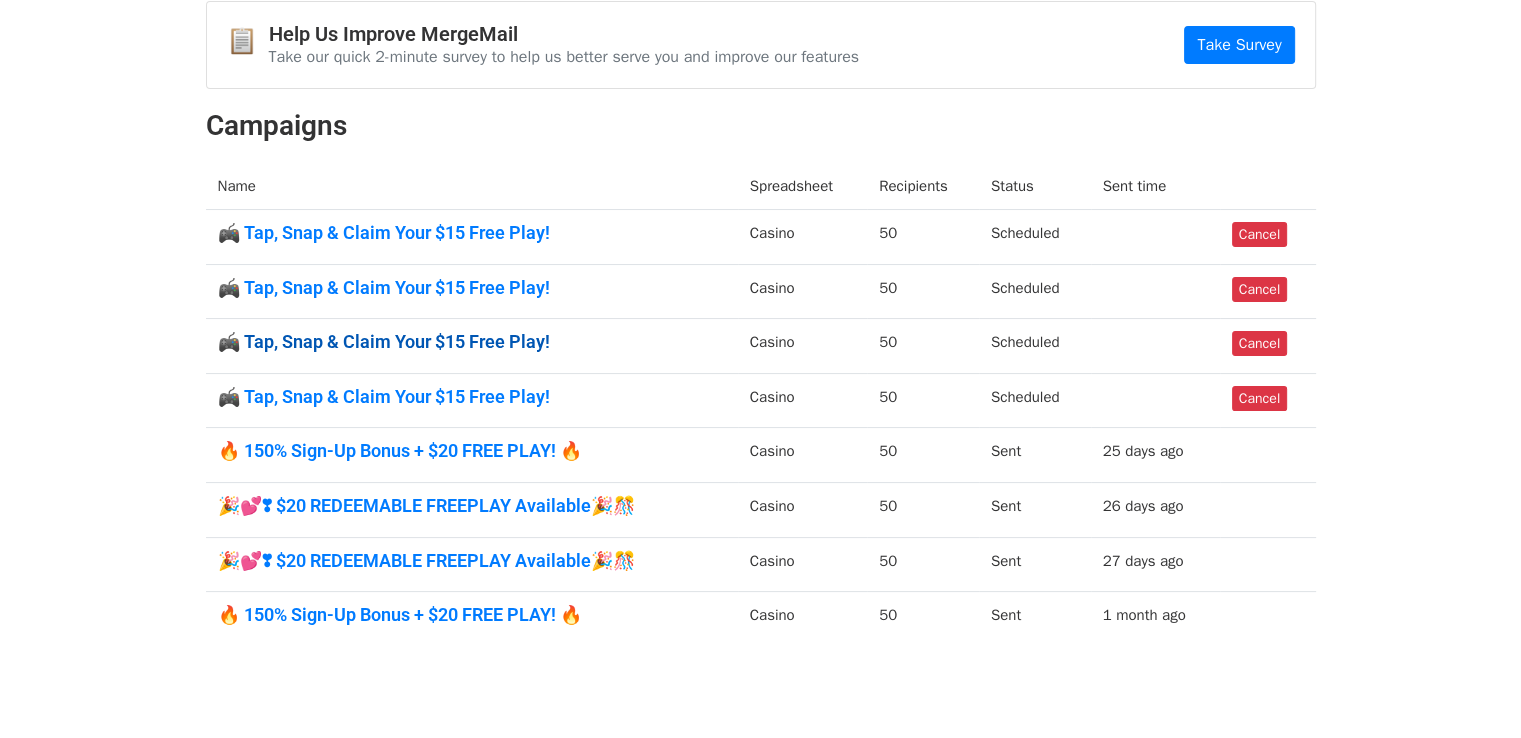 click on "🎮 Tap, Snap & Claim Your $15 Free Play!" at bounding box center (472, 342) 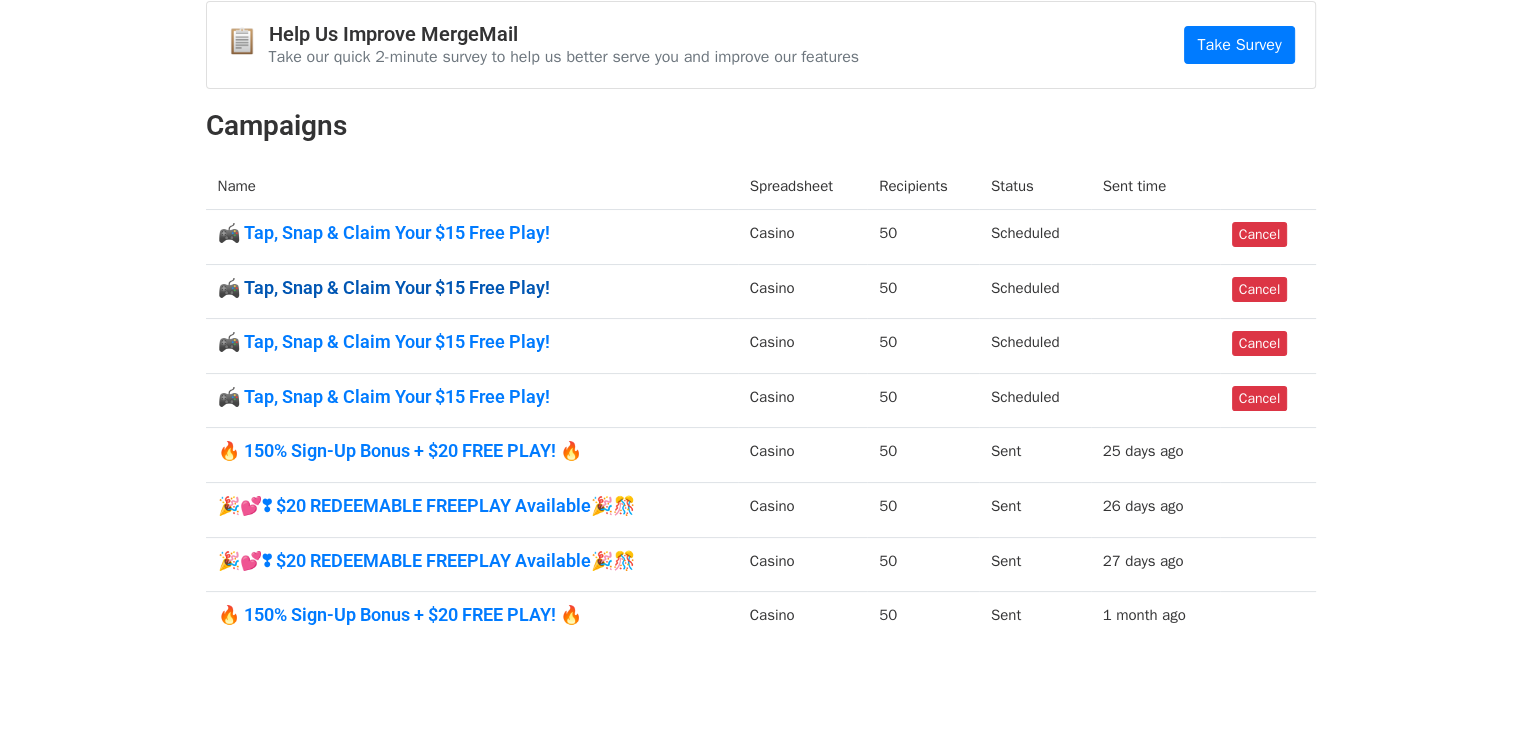 click on "🎮 Tap, Snap & Claim Your $15 Free Play!" at bounding box center [472, 288] 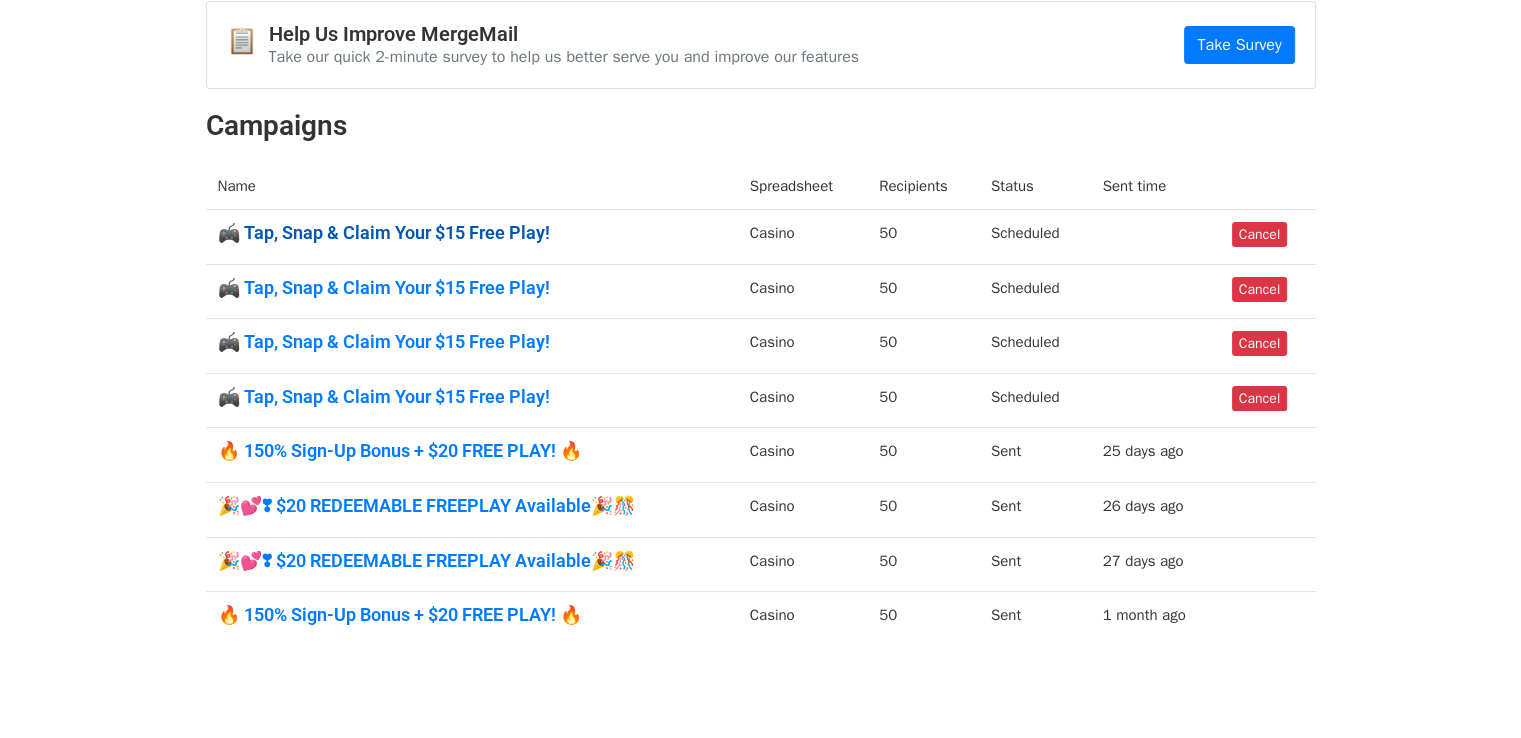 click on "🎮 Tap, Snap & Claim Your $15 Free Play!" at bounding box center [472, 233] 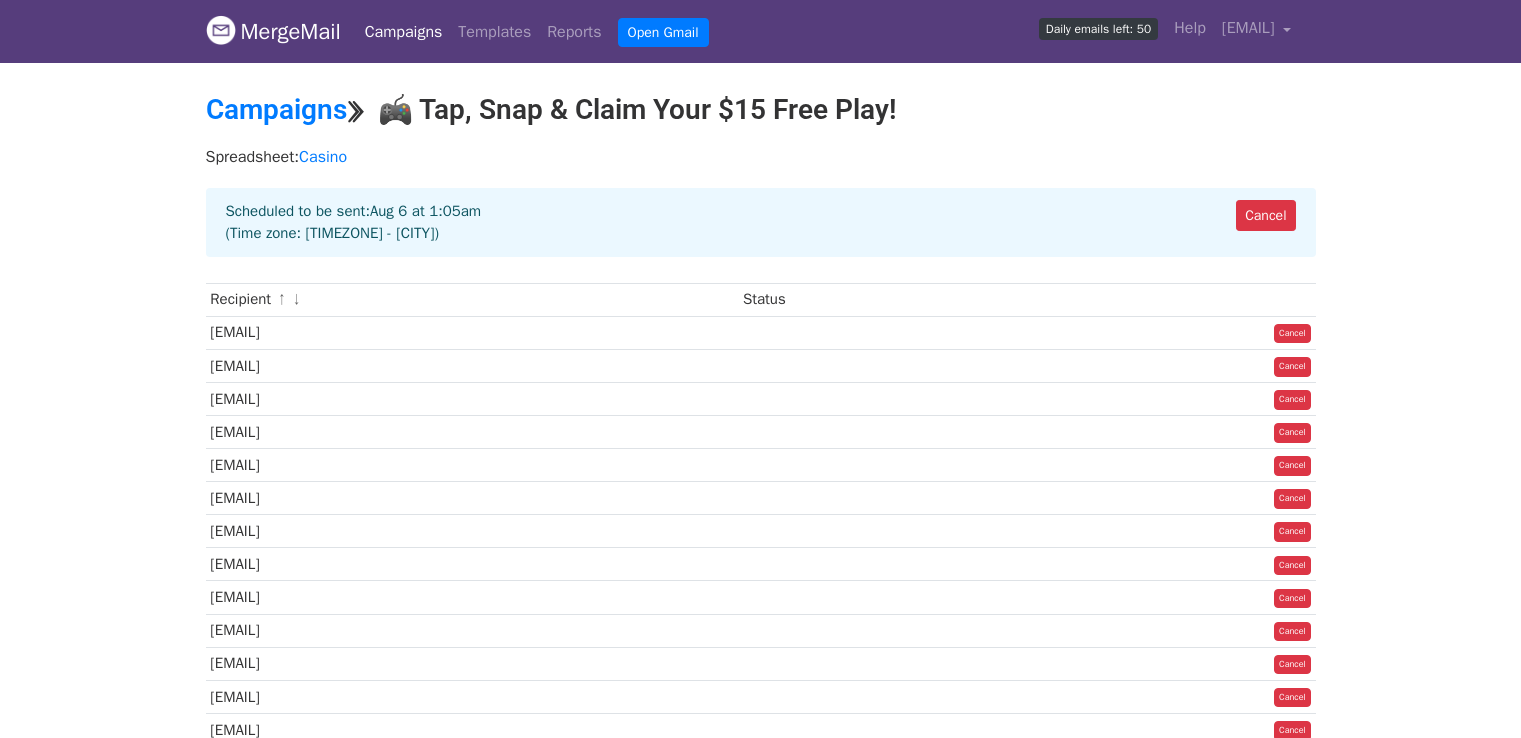 scroll, scrollTop: 0, scrollLeft: 0, axis: both 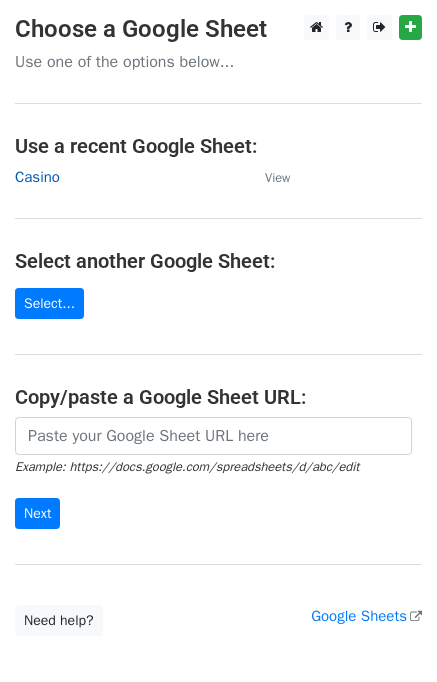 click on "Casino" at bounding box center (37, 177) 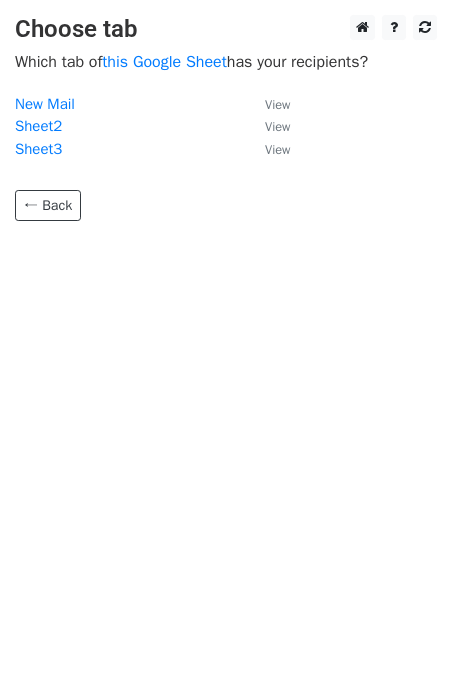 scroll, scrollTop: 0, scrollLeft: 0, axis: both 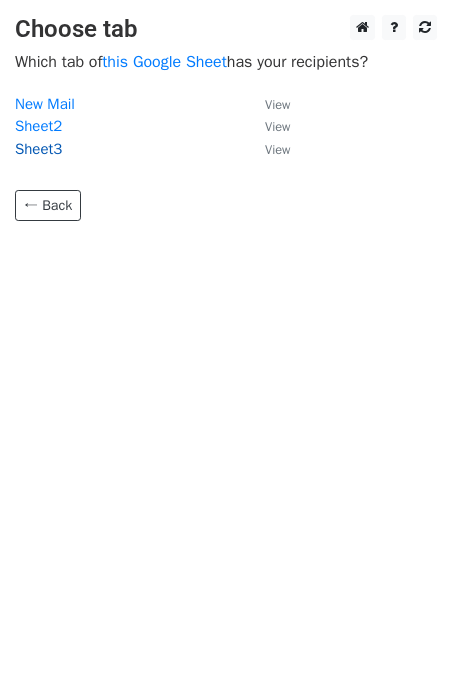 click on "Sheet3" at bounding box center [38, 149] 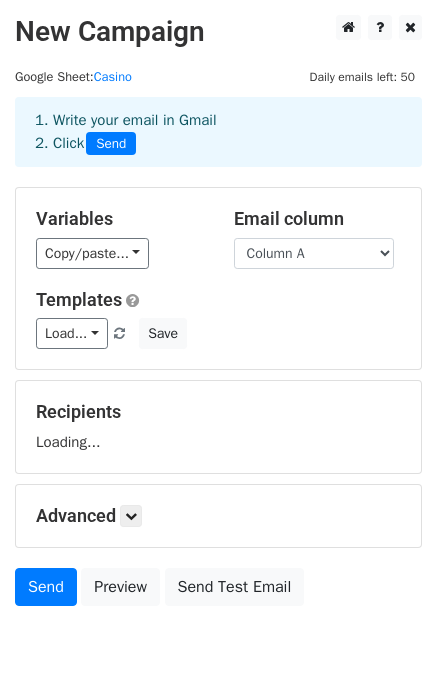 scroll, scrollTop: 0, scrollLeft: 0, axis: both 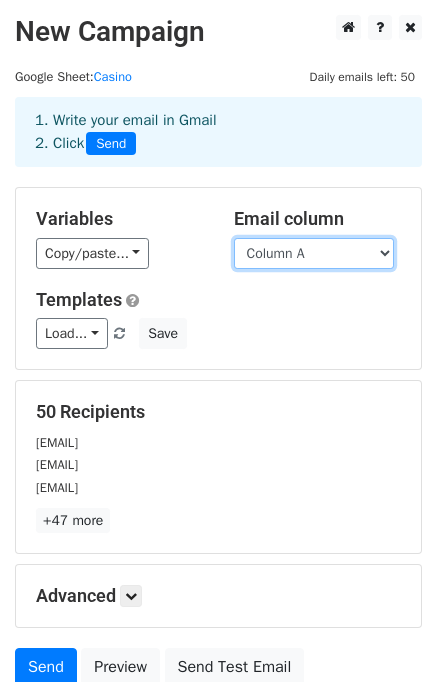 click on "Column A
Column B
Column C
Column D
Column E
Column F
Column G" at bounding box center (314, 253) 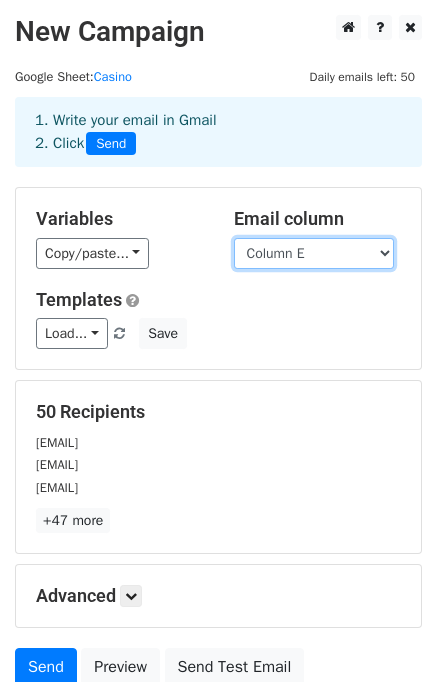 click on "Column A
Column B
Column C
Column D
Column E
Column F
Column G" at bounding box center [314, 253] 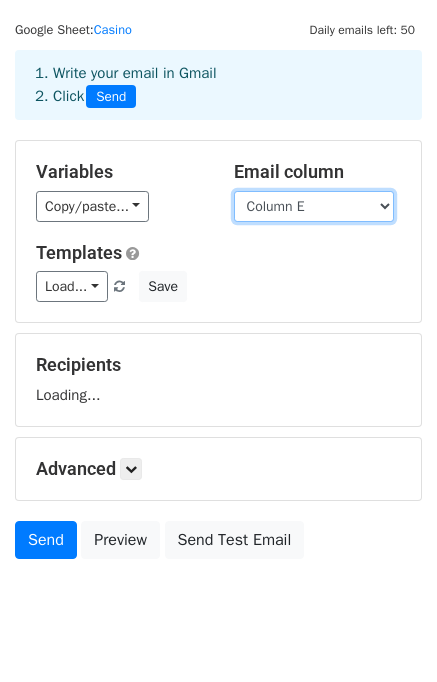 scroll, scrollTop: 92, scrollLeft: 0, axis: vertical 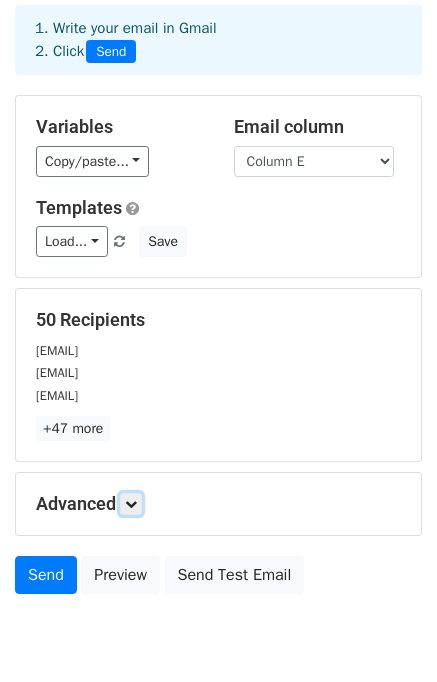 drag, startPoint x: 128, startPoint y: 498, endPoint x: 235, endPoint y: 450, distance: 117.273186 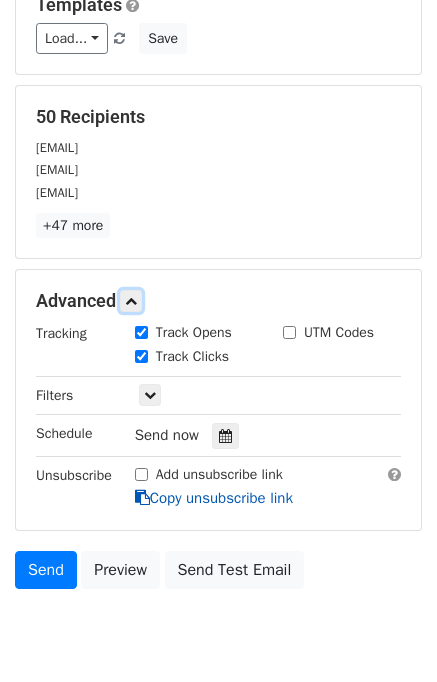 scroll, scrollTop: 354, scrollLeft: 0, axis: vertical 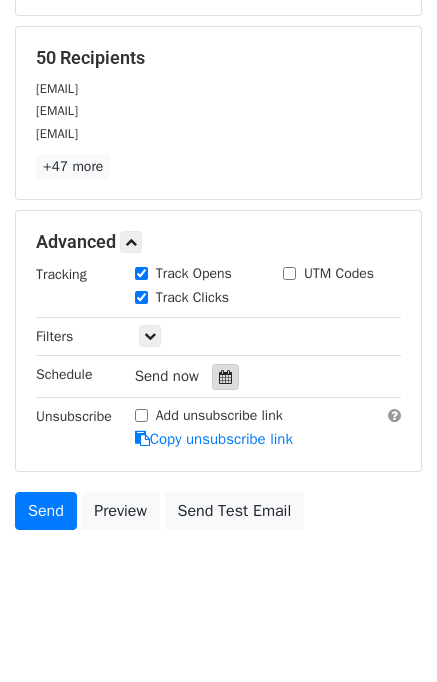 click at bounding box center (225, 377) 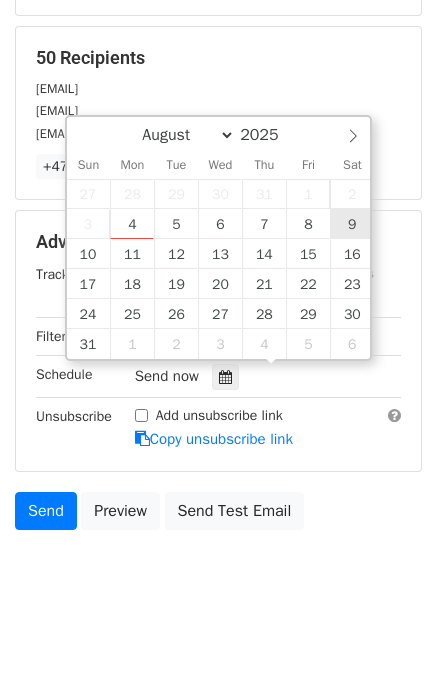 type on "2025-08-09 12:00" 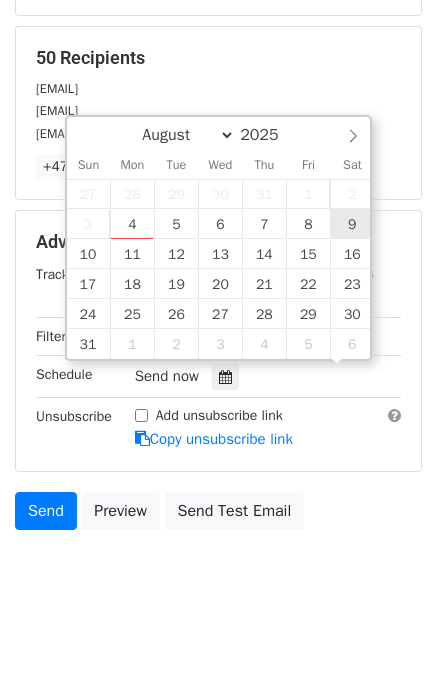 scroll, scrollTop: 0, scrollLeft: 0, axis: both 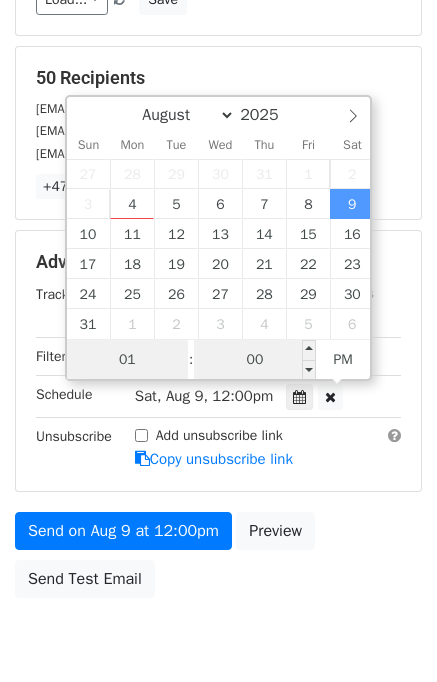 type on "01" 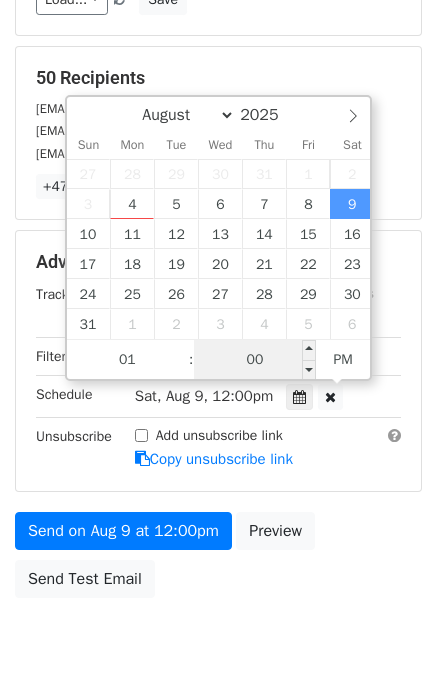 type on "2025-08-09 13:00" 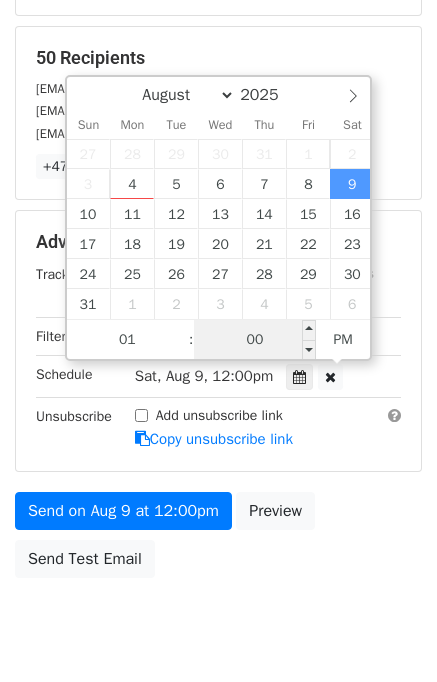 click on "00" at bounding box center [255, 340] 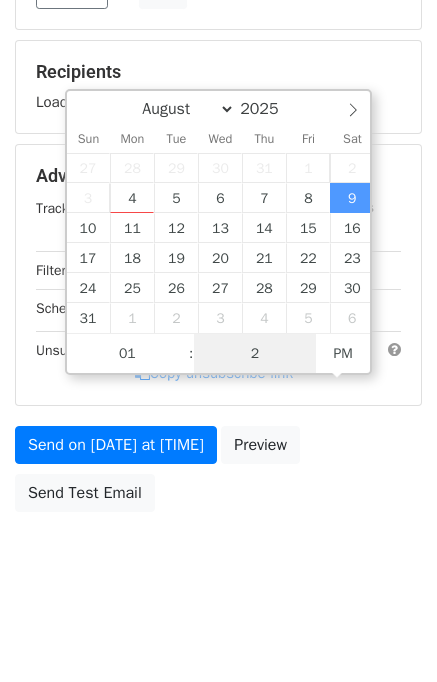 scroll, scrollTop: 334, scrollLeft: 0, axis: vertical 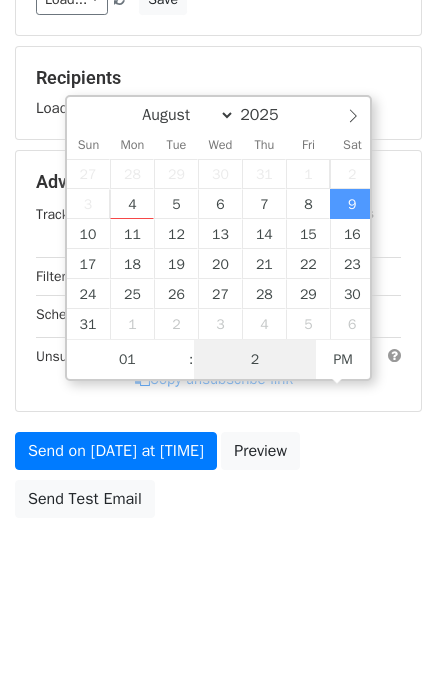 type on "20" 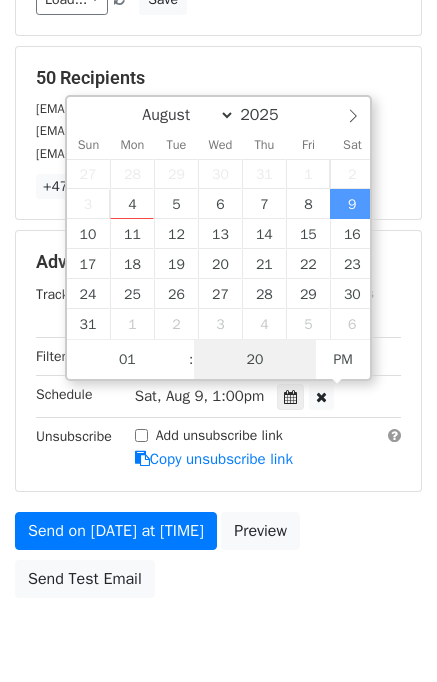 scroll, scrollTop: 354, scrollLeft: 0, axis: vertical 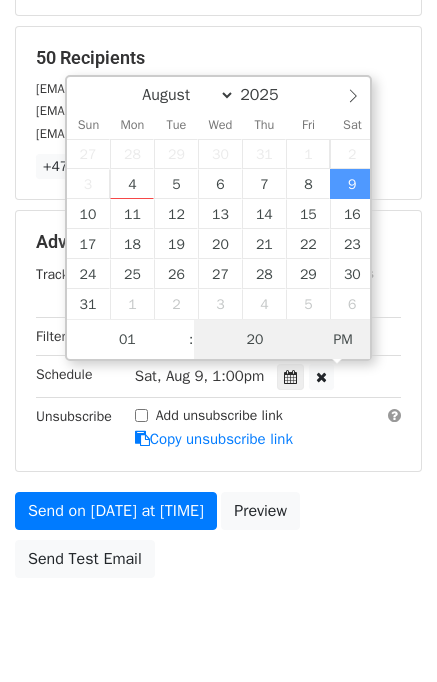 type on "2025-08-09 01:20" 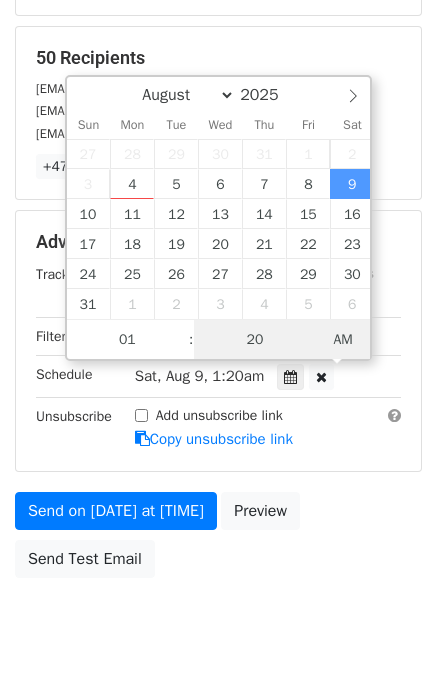 click on "AM" at bounding box center [343, 340] 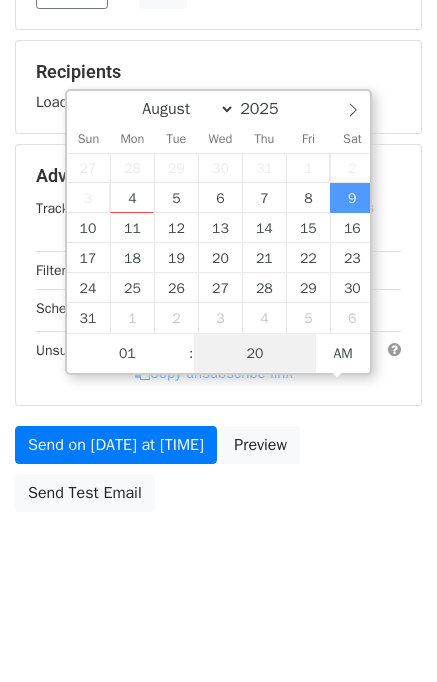 scroll, scrollTop: 334, scrollLeft: 0, axis: vertical 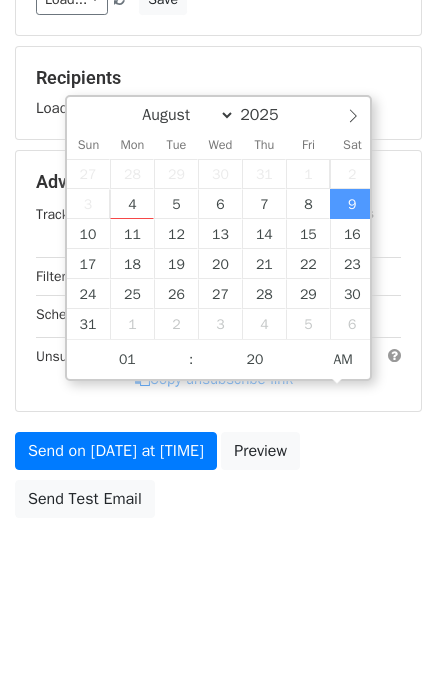 click on "New Campaign
Daily emails left: 50
Google Sheet:
Casino
1. Write your email in Gmail
2. Click
Send
Variables
Copy/paste...
{{Column A}}
{{Column B}}
{{Column C}}
{{Column D}}
{{Column E}}
{{Column F}}
{{Column G}}
Email column
Column A
Column B
Column C
Column D
Column E
Column F
Column G
Templates
Load...
No templates saved
Save
Recipients Loading...
Advanced
Tracking
Track Opens
UTM Codes
Track Clicks
Filters
Only include spreadsheet rows that match the following filters:
Schedule
Sat, Aug 9, 1:20am
2025-08-09 01:20
Unsubscribe
Add unsubscribe link
Copy unsubscribe link
Preview" at bounding box center (218, 144) 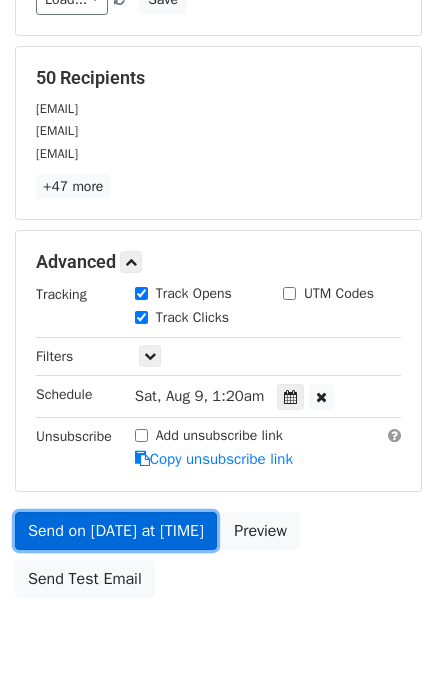 click on "Send on Aug 9 at 1:20am" at bounding box center (116, 531) 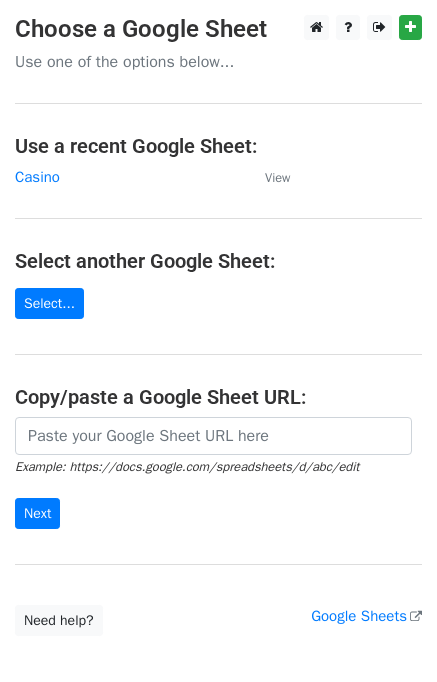 scroll, scrollTop: 0, scrollLeft: 0, axis: both 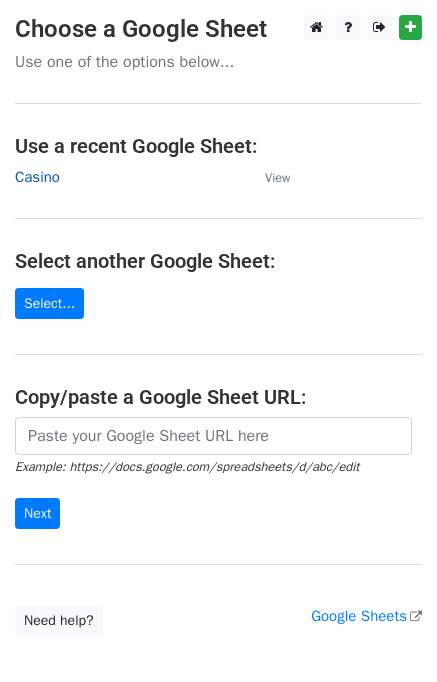 click on "Casino" at bounding box center (37, 177) 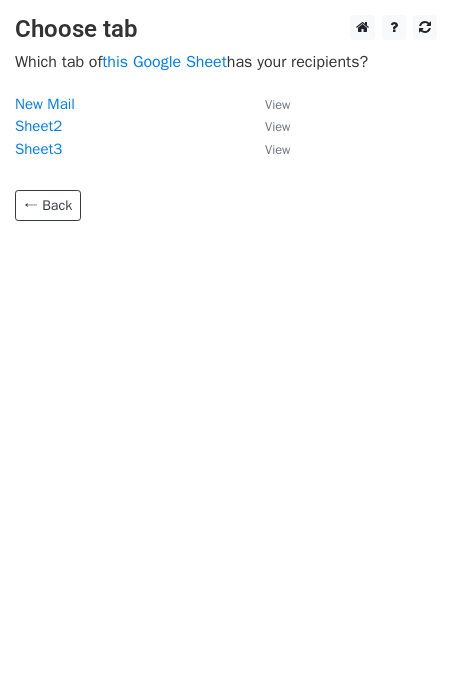 scroll, scrollTop: 0, scrollLeft: 0, axis: both 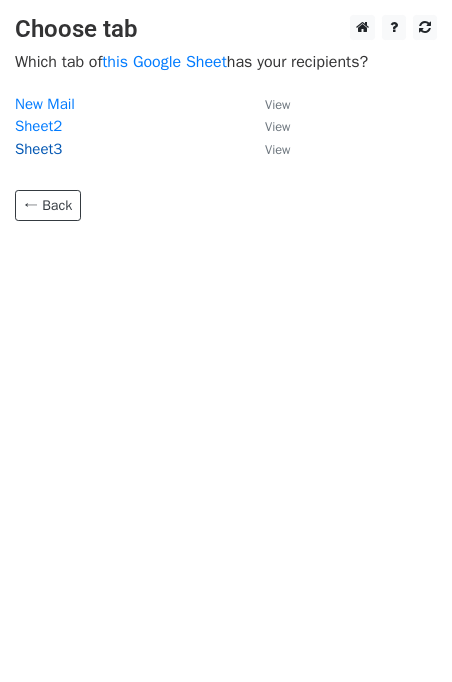 click on "Sheet3" at bounding box center (38, 149) 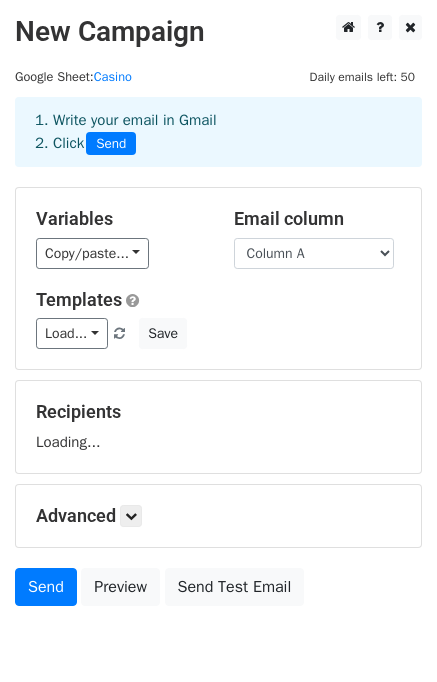 scroll, scrollTop: 0, scrollLeft: 0, axis: both 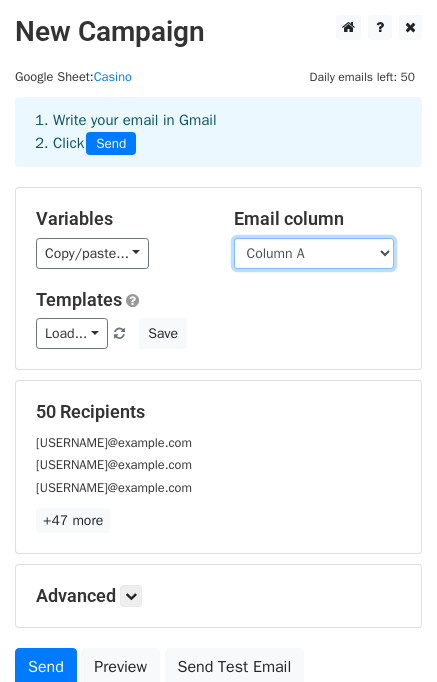 click on "Column A
Column B
Column C
Column D
Column E
Column F
Column G" at bounding box center (314, 253) 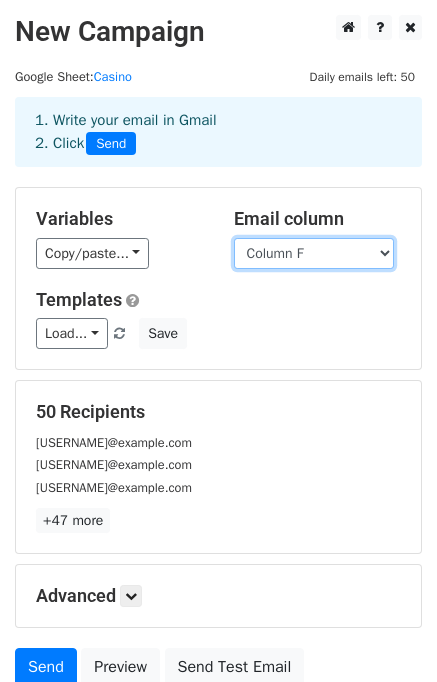 click on "Column A
Column B
Column C
Column D
Column E
Column F
Column G" at bounding box center (314, 253) 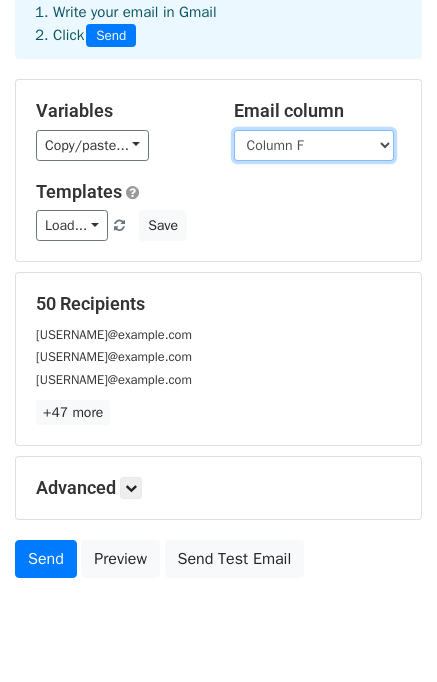 scroll, scrollTop: 172, scrollLeft: 0, axis: vertical 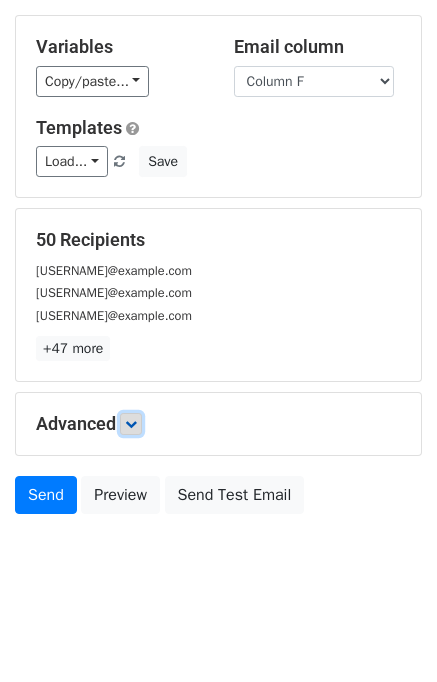 click at bounding box center (131, 424) 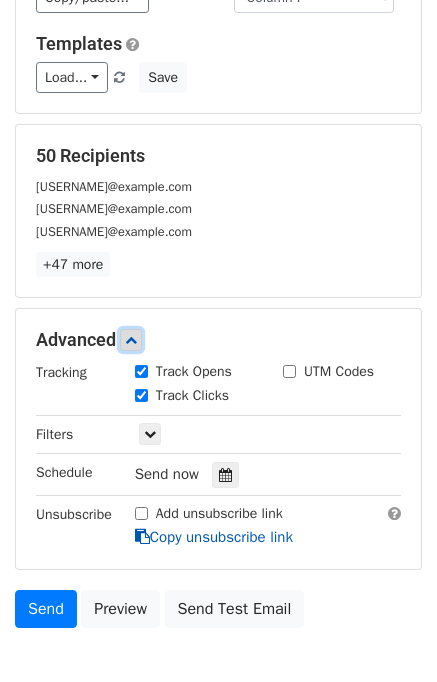 scroll, scrollTop: 355, scrollLeft: 0, axis: vertical 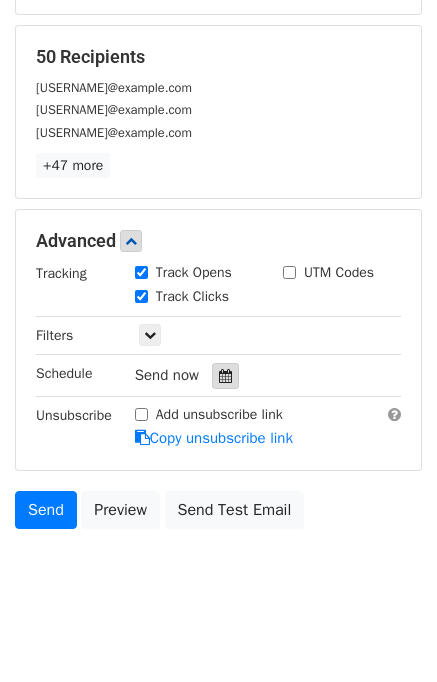 click at bounding box center (225, 376) 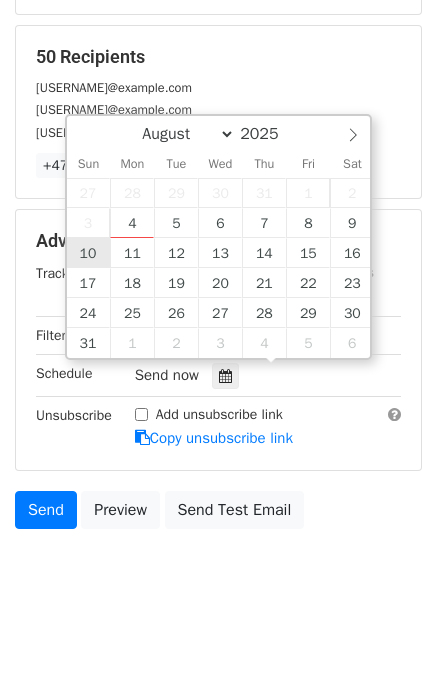 type on "[DATE] [TIME]" 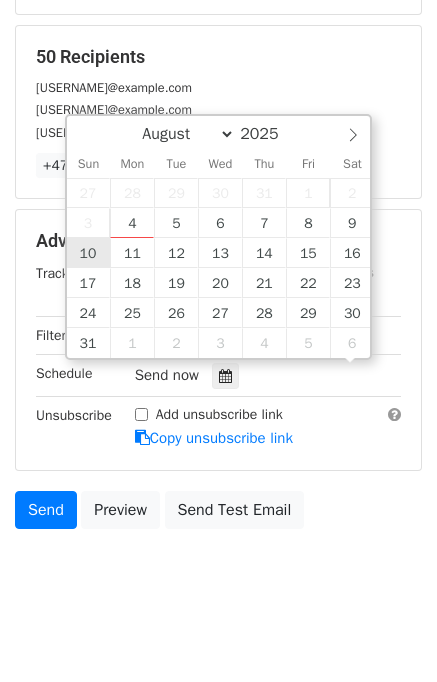 scroll, scrollTop: 0, scrollLeft: 0, axis: both 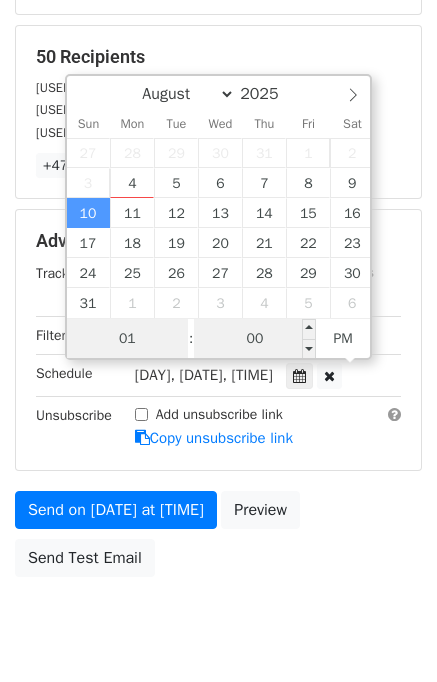 type on "01" 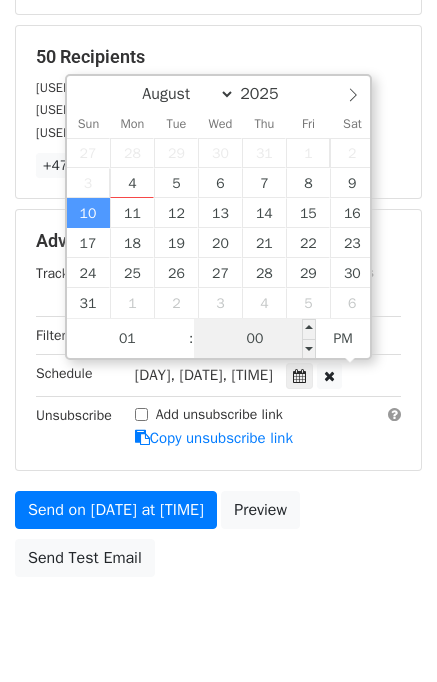 type on "2025-08-10 13:00" 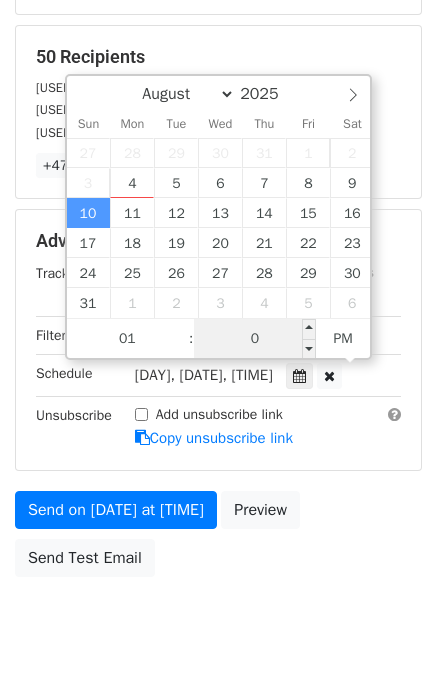 type on "00" 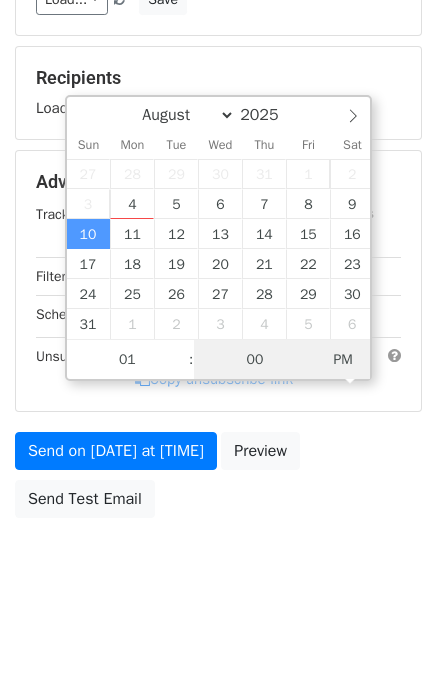 type on "2025-08-10 01:00" 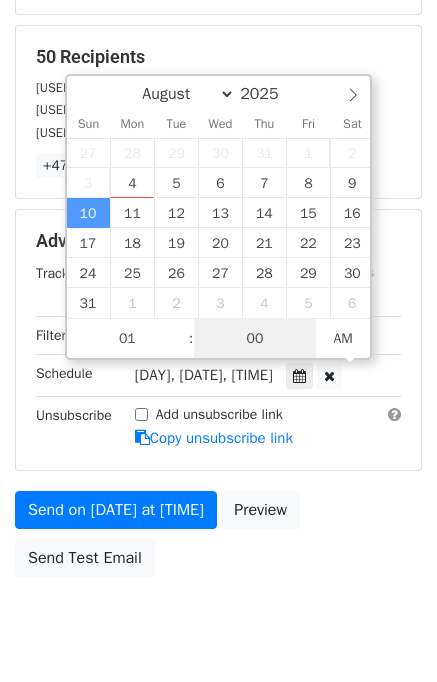 scroll, scrollTop: 334, scrollLeft: 0, axis: vertical 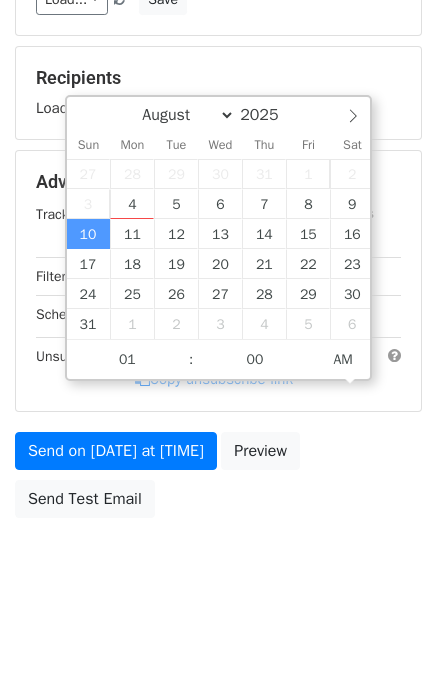 click on "Send on Aug 10 at 1:00am
Preview
Send Test Email" at bounding box center [218, 480] 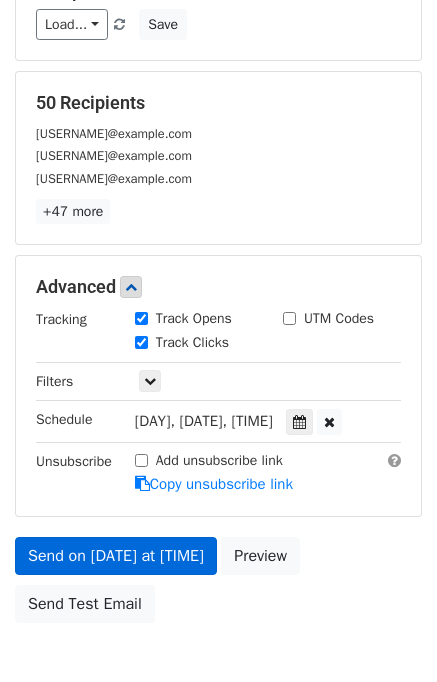 scroll, scrollTop: 414, scrollLeft: 0, axis: vertical 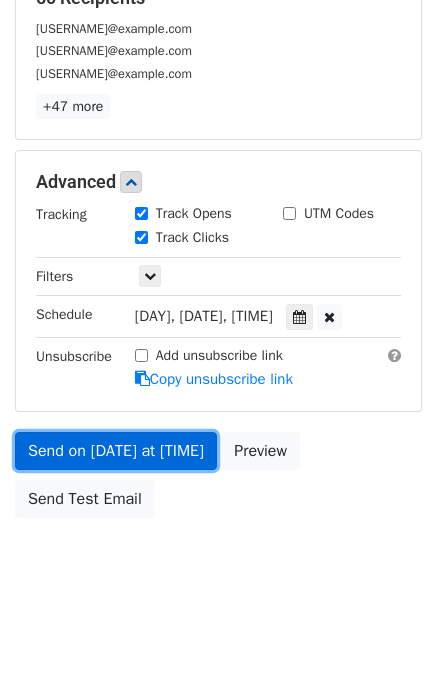 click on "Send on Aug 10 at 1:00am" at bounding box center [116, 451] 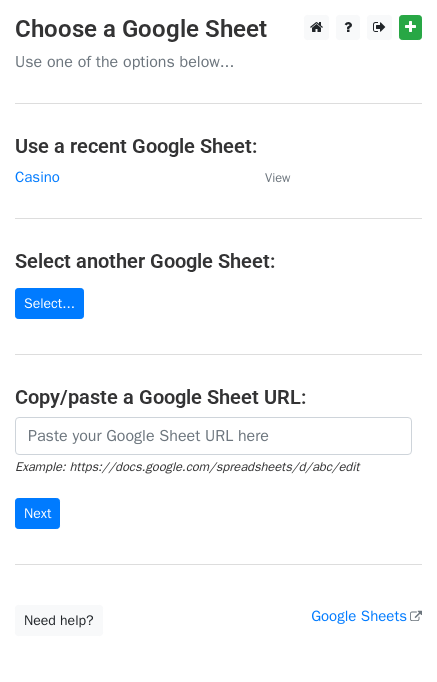 scroll, scrollTop: 0, scrollLeft: 0, axis: both 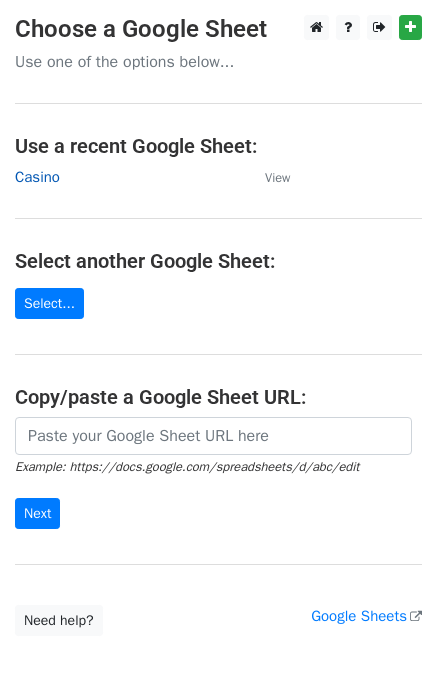 click on "Casino" at bounding box center [37, 177] 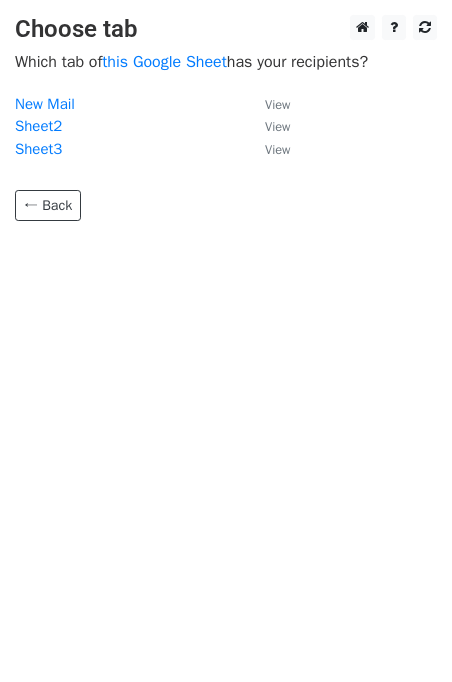 scroll, scrollTop: 0, scrollLeft: 0, axis: both 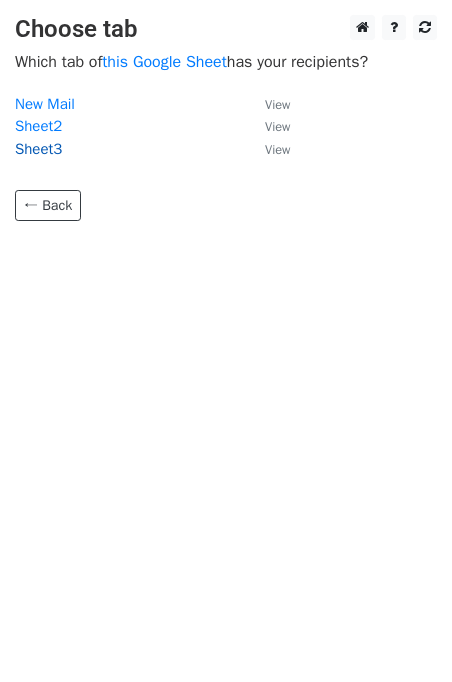 click on "Sheet3" at bounding box center [38, 149] 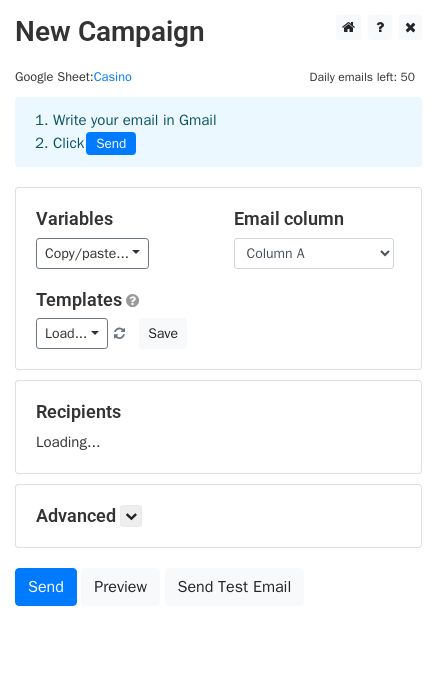 scroll, scrollTop: 0, scrollLeft: 0, axis: both 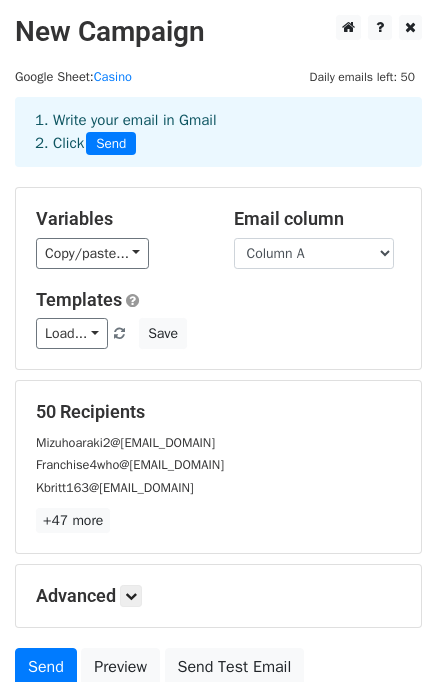 click on "Column A
Column B
Column C
Column D
Column E
Column F
Column G" at bounding box center [314, 253] 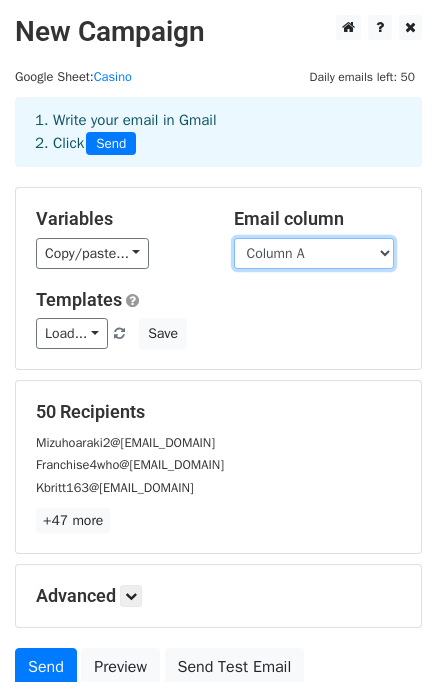 click on "Column A
Column B
Column C
Column D
Column E
Column F
Column G" at bounding box center [314, 253] 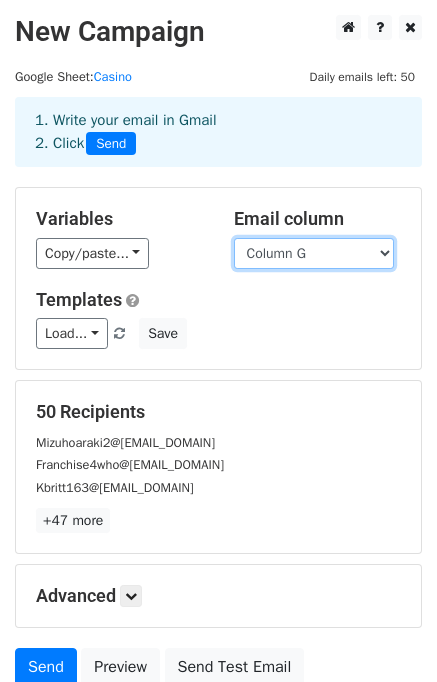 click on "Column A
Column B
Column C
Column D
Column E
Column F
Column G" at bounding box center [314, 253] 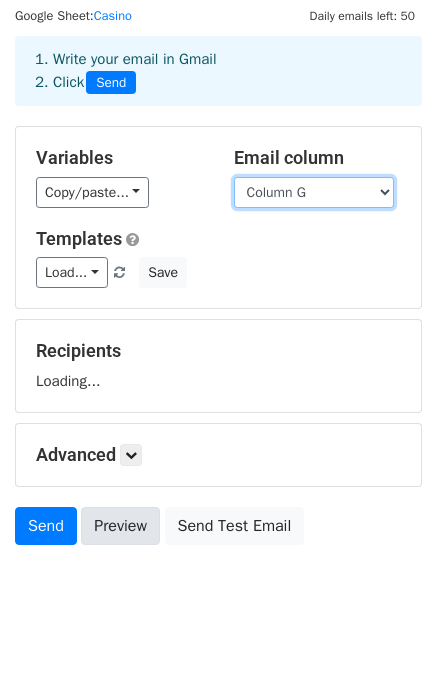 scroll, scrollTop: 92, scrollLeft: 0, axis: vertical 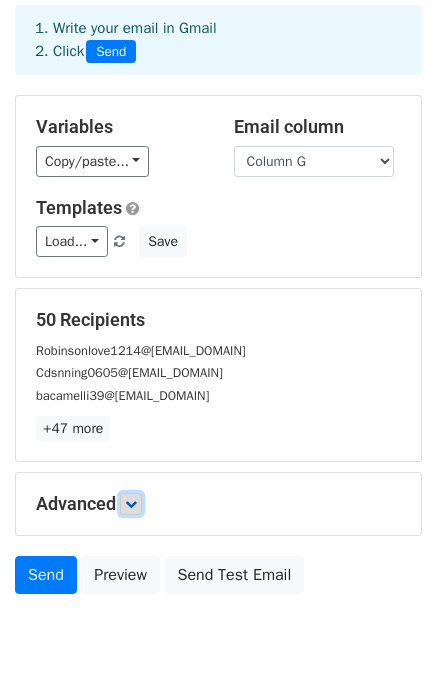 click at bounding box center (131, 504) 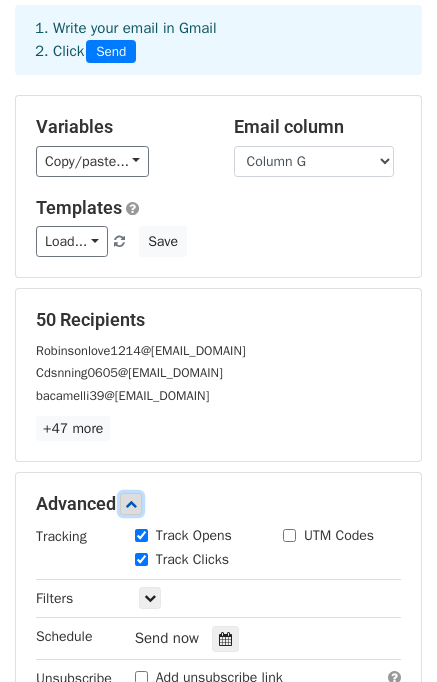 scroll, scrollTop: 361, scrollLeft: 0, axis: vertical 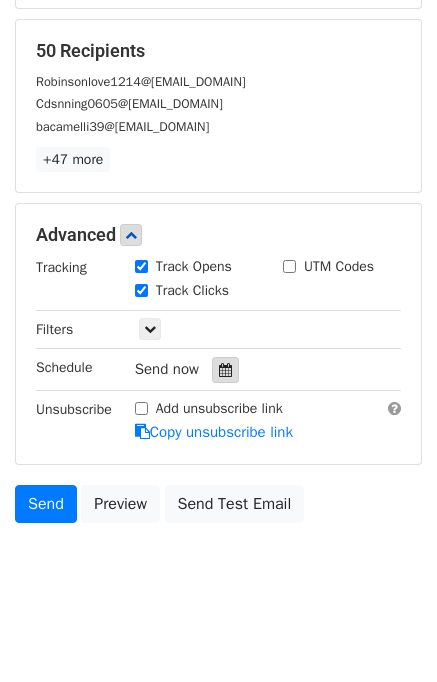 click at bounding box center [225, 370] 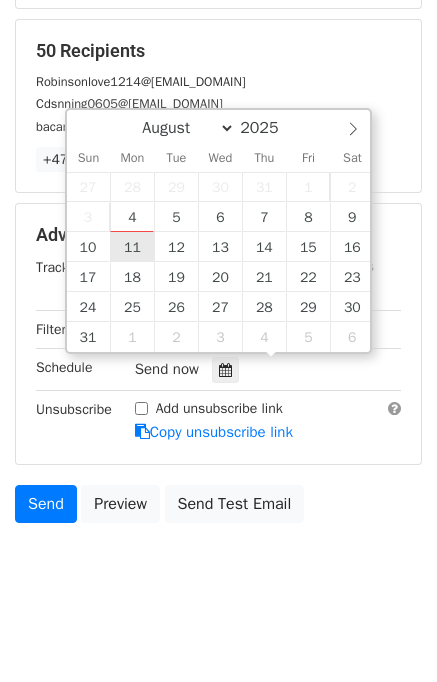 type on "2025-08-11 12:00" 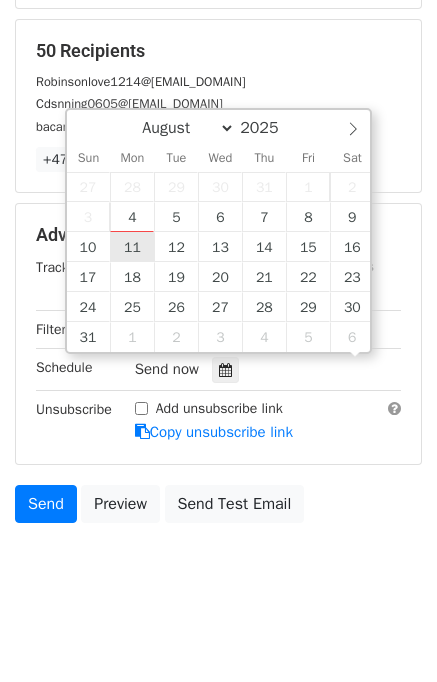 scroll, scrollTop: 0, scrollLeft: 0, axis: both 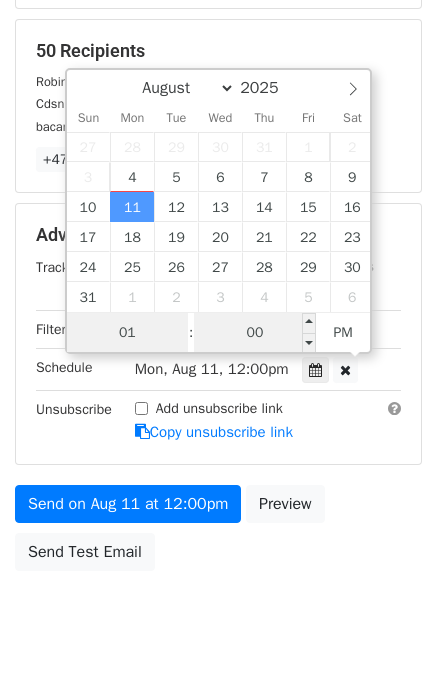 type on "01" 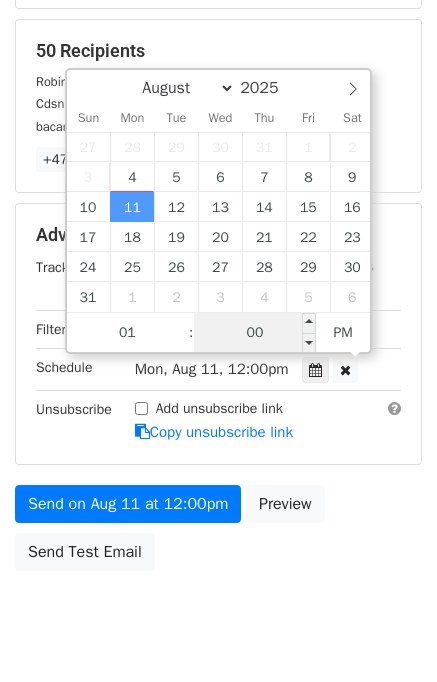 type on "2025-08-11 13:00" 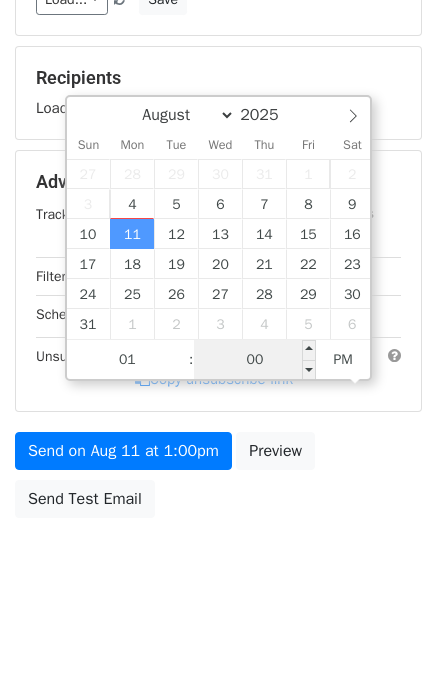 scroll, scrollTop: 361, scrollLeft: 0, axis: vertical 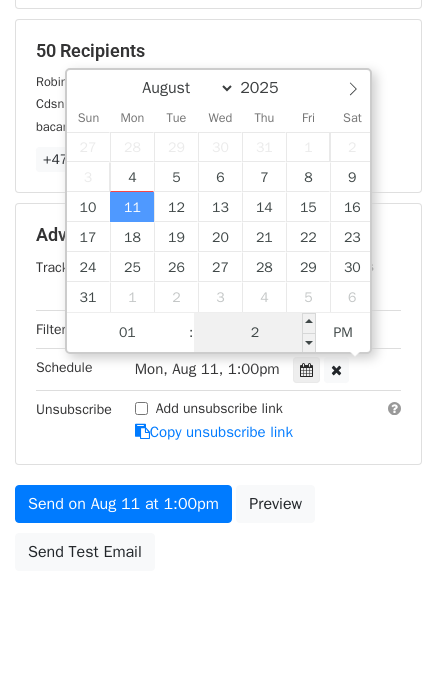 type on "25" 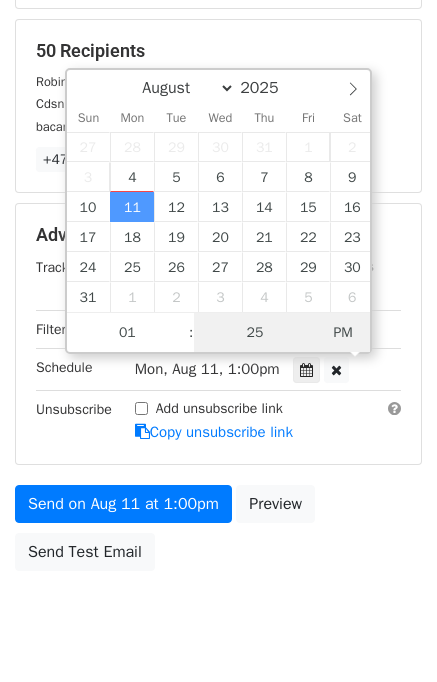 type on "2025-08-11 01:25" 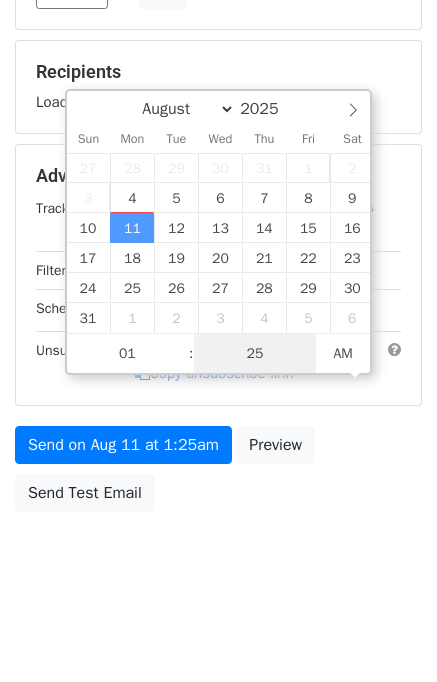 scroll, scrollTop: 334, scrollLeft: 0, axis: vertical 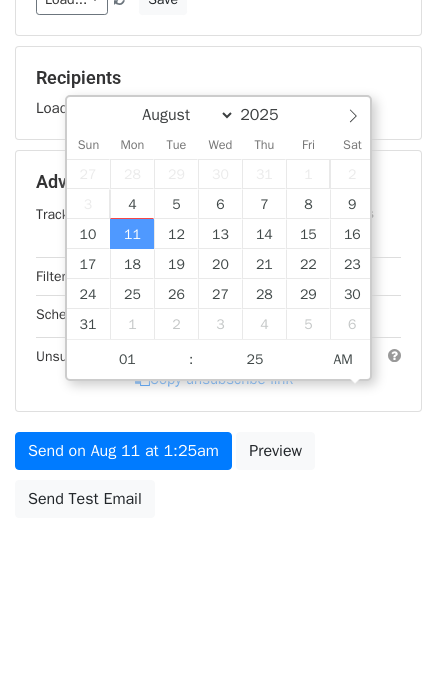 click on "New Campaign
Daily emails left: 50
Google Sheet:
Casino
1. Write your email in Gmail
2. Click
Send
Variables
Copy/paste...
{{Column A}}
{{Column B}}
{{Column C}}
{{Column D}}
{{Column E}}
{{Column F}}
{{Column G}}
Email column
Column A
Column B
Column C
Column D
Column E
Column F
Column G
Templates
Load...
No templates saved
Save
Recipients Loading...
Advanced
Tracking
Track Opens
UTM Codes
Track Clicks
Filters
Only include spreadsheet rows that match the following filters:
Schedule
Mon, Aug 11, 1:25am
2025-08-11 01:25
Unsubscribe
Add unsubscribe link
Copy unsubscribe link
Preview" at bounding box center [218, 144] 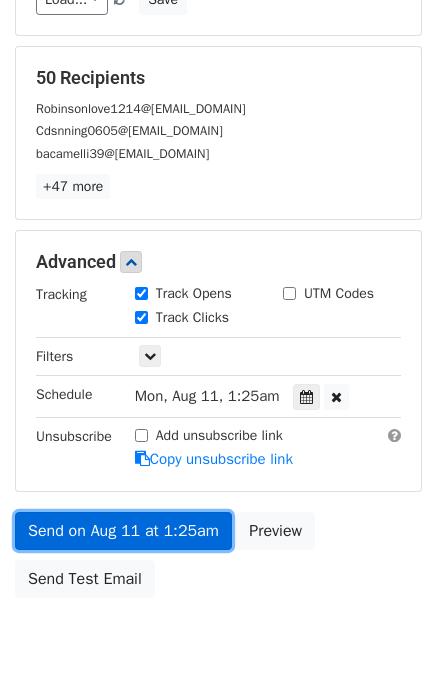 click on "Send on Aug 11 at 1:25am" at bounding box center [123, 531] 